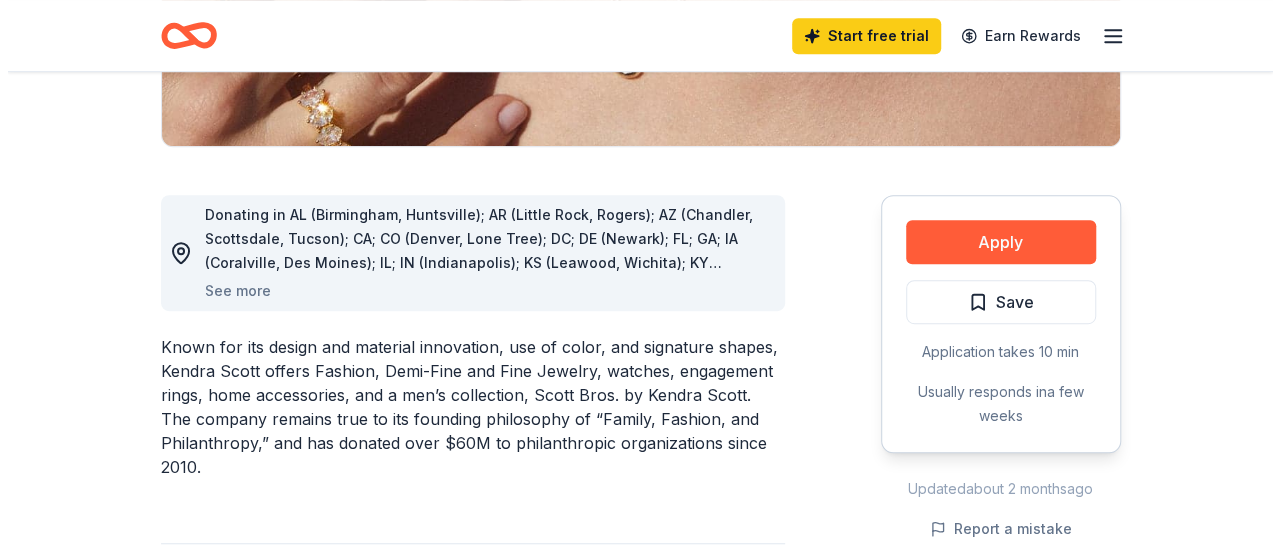 scroll, scrollTop: 462, scrollLeft: 0, axis: vertical 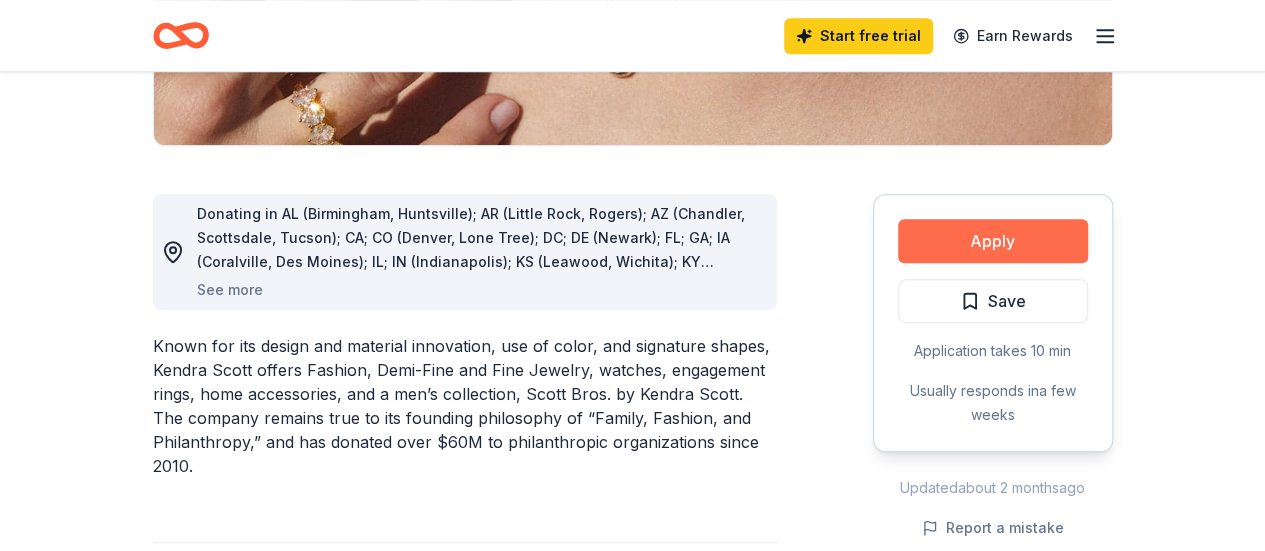 click on "Apply" at bounding box center (993, 241) 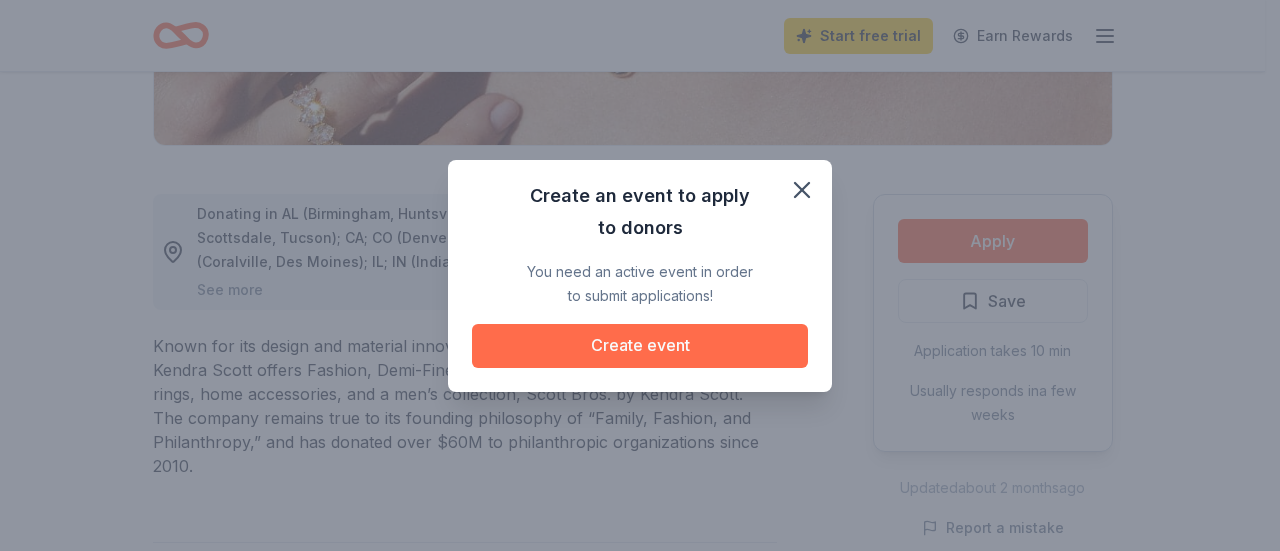 click on "Create event" at bounding box center (640, 346) 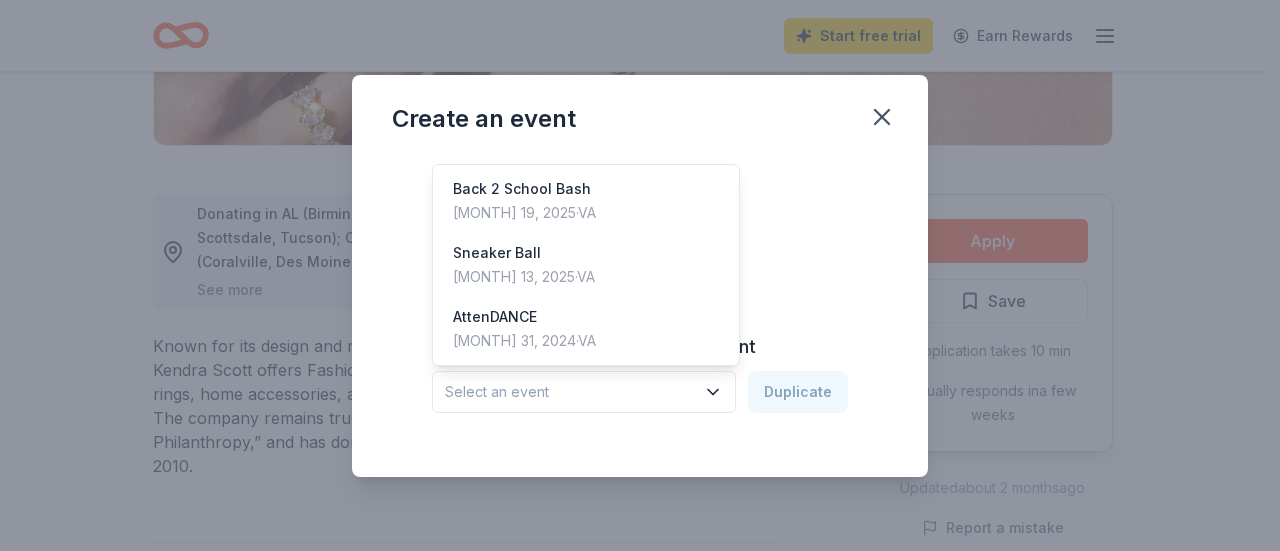 click on "Select an event" at bounding box center (584, 392) 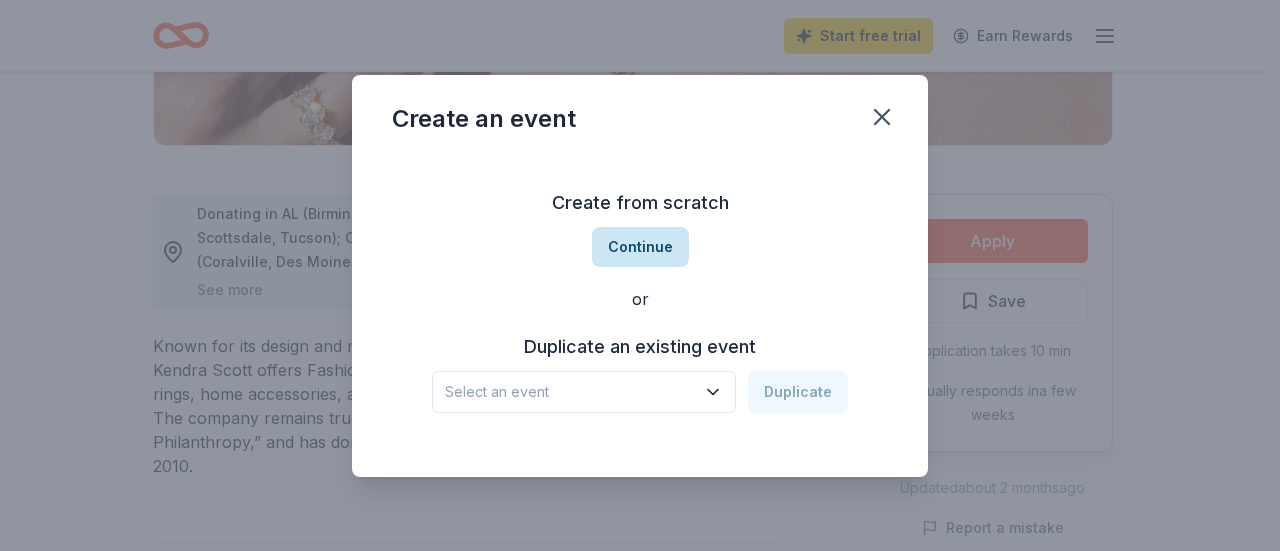 click on "Continue" at bounding box center (640, 247) 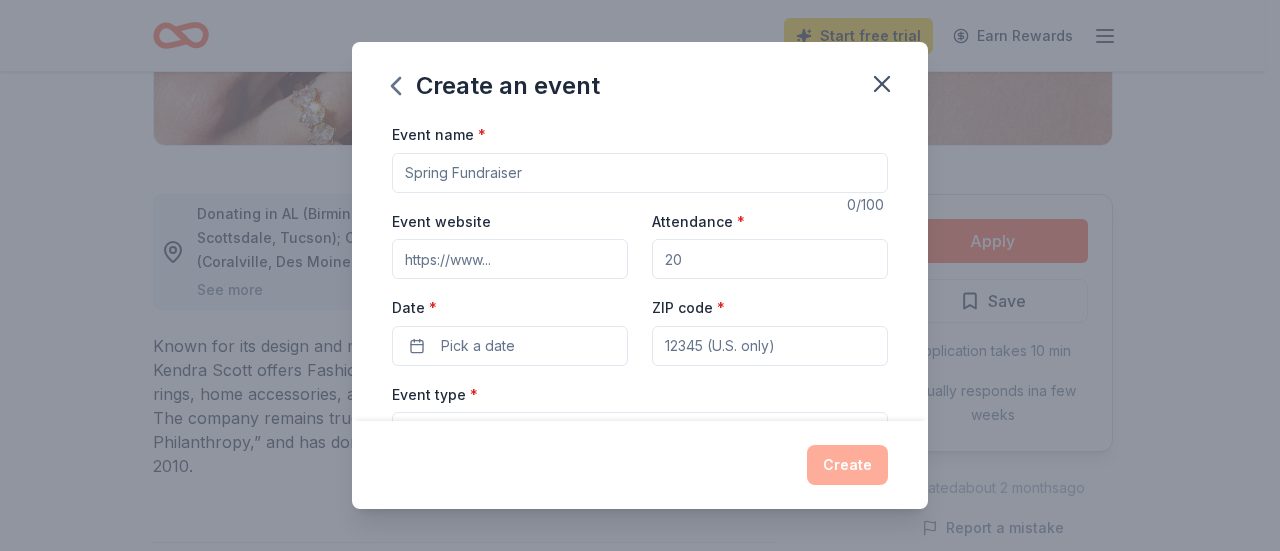 click on "Event name *" at bounding box center (640, 173) 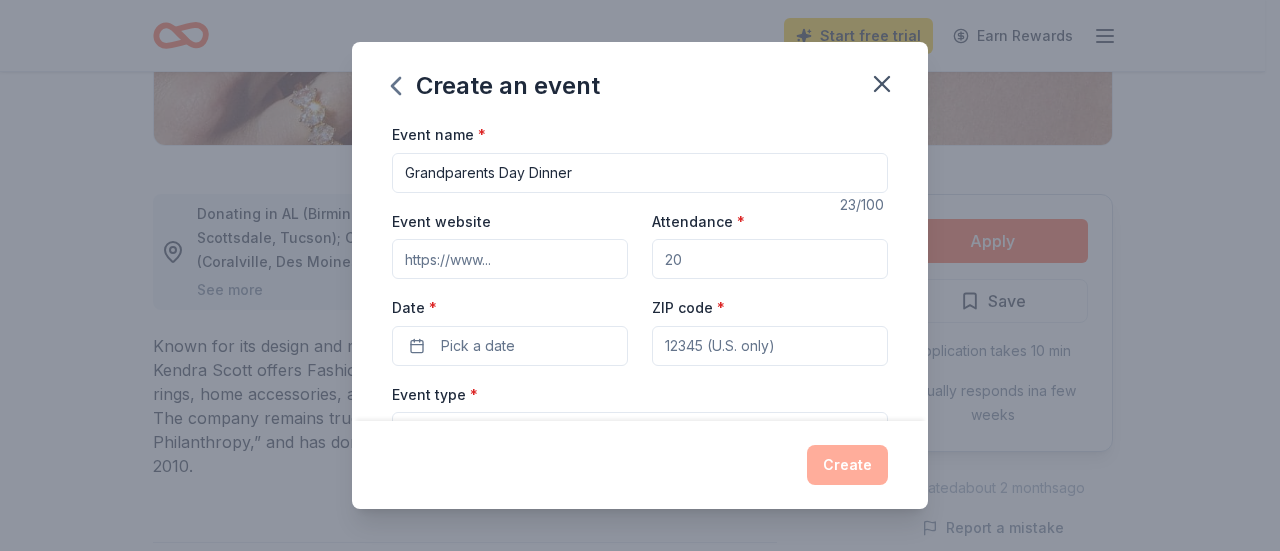 type on "Grandparents Day Dinner" 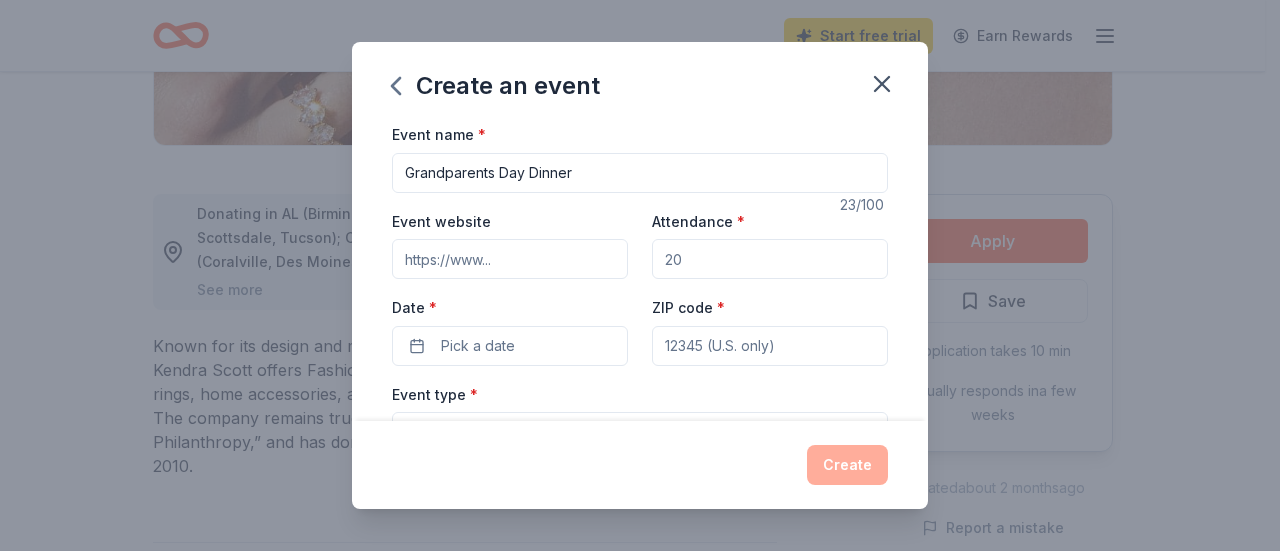 type on "1" 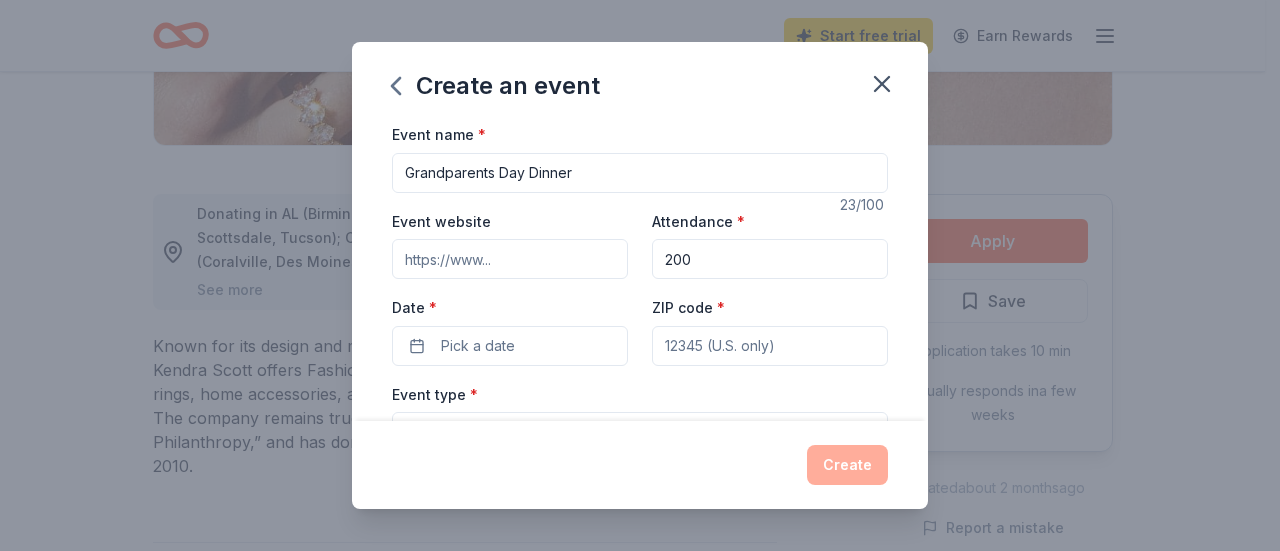 type on "200" 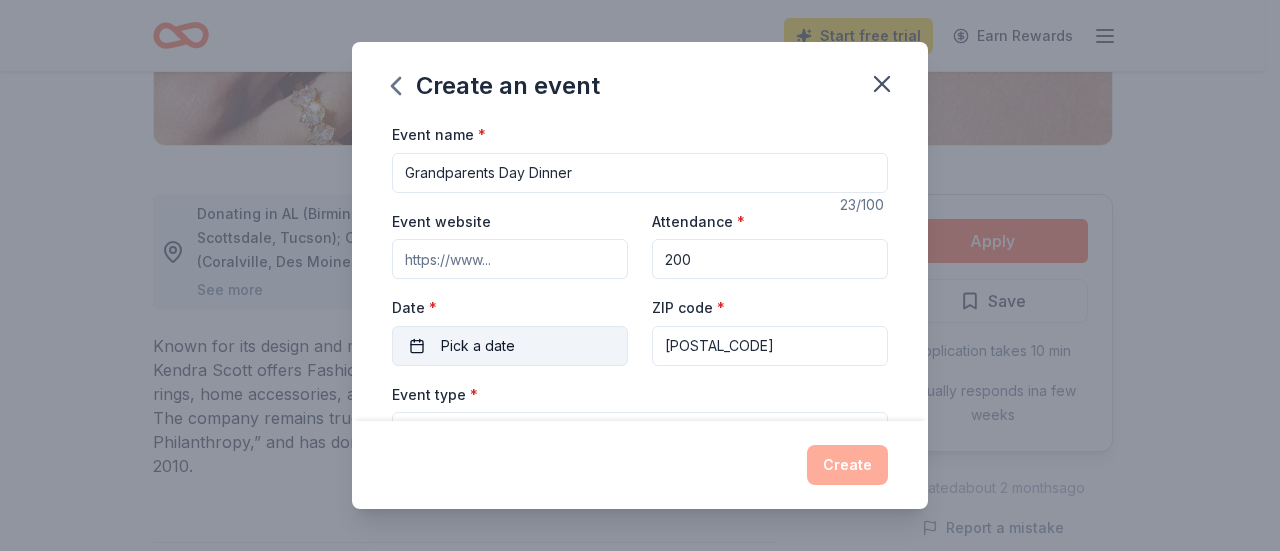 type on "23860" 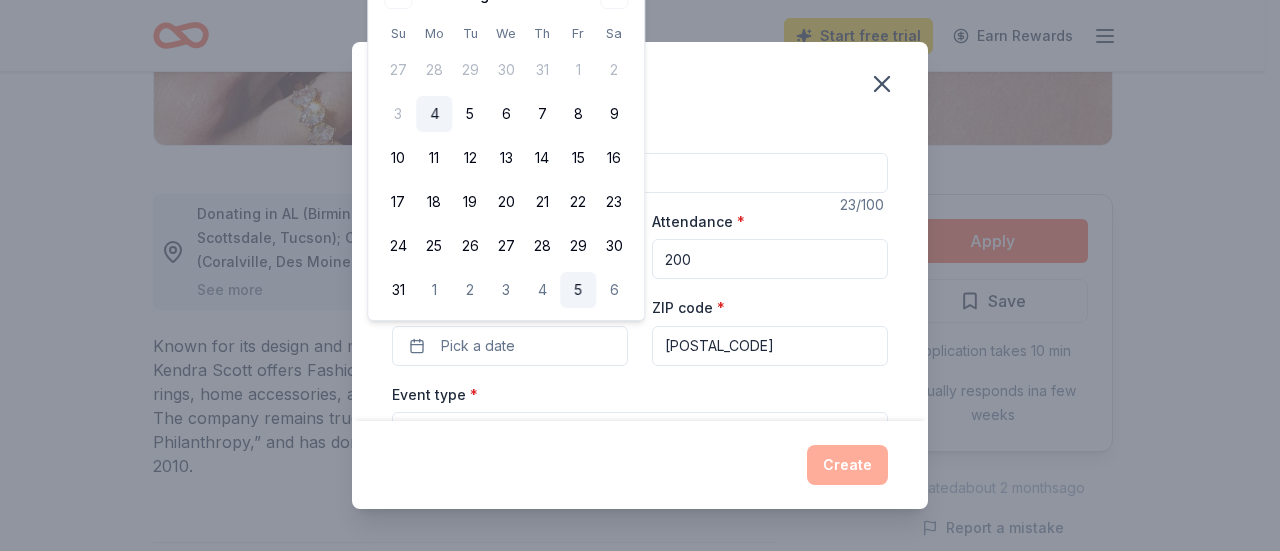click on "5" at bounding box center [578, 290] 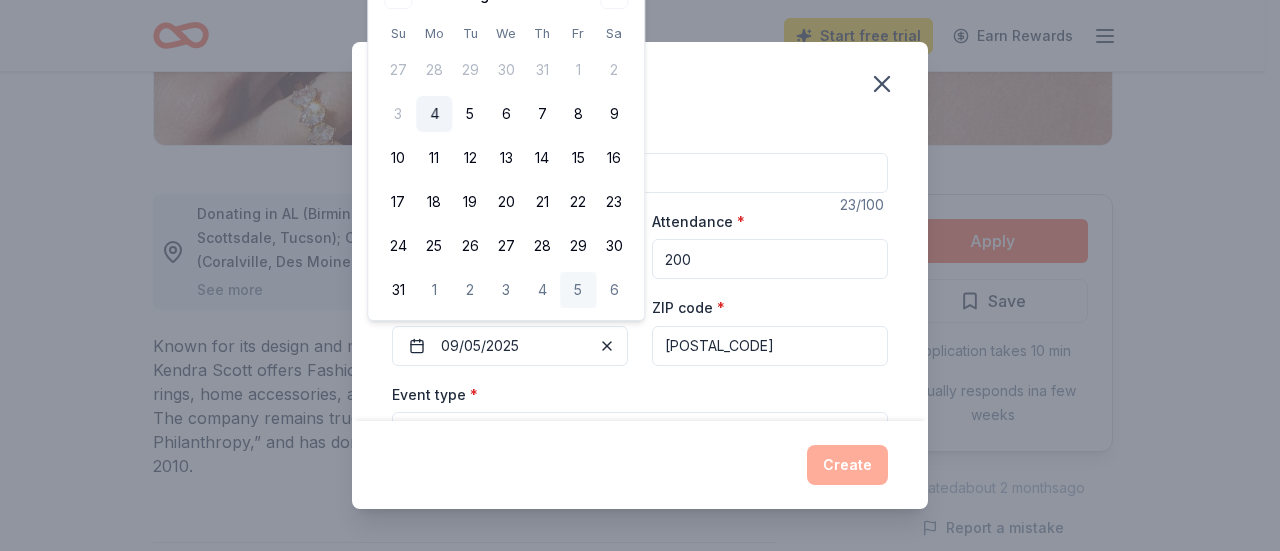 click on "Event type * Select" at bounding box center [640, 418] 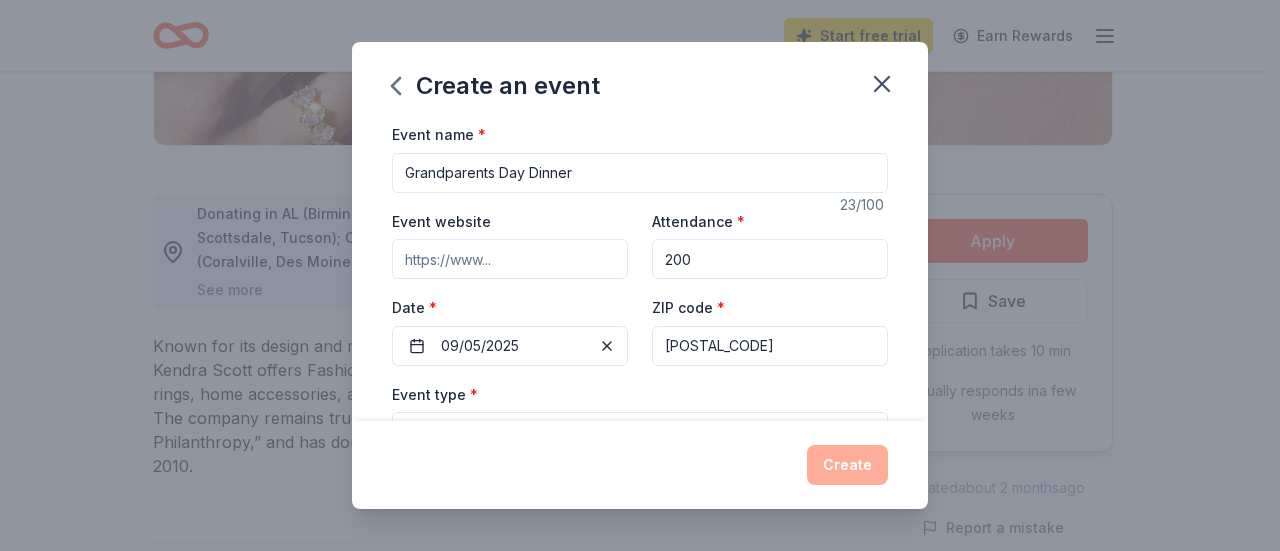 click on "Event type *" at bounding box center [435, 395] 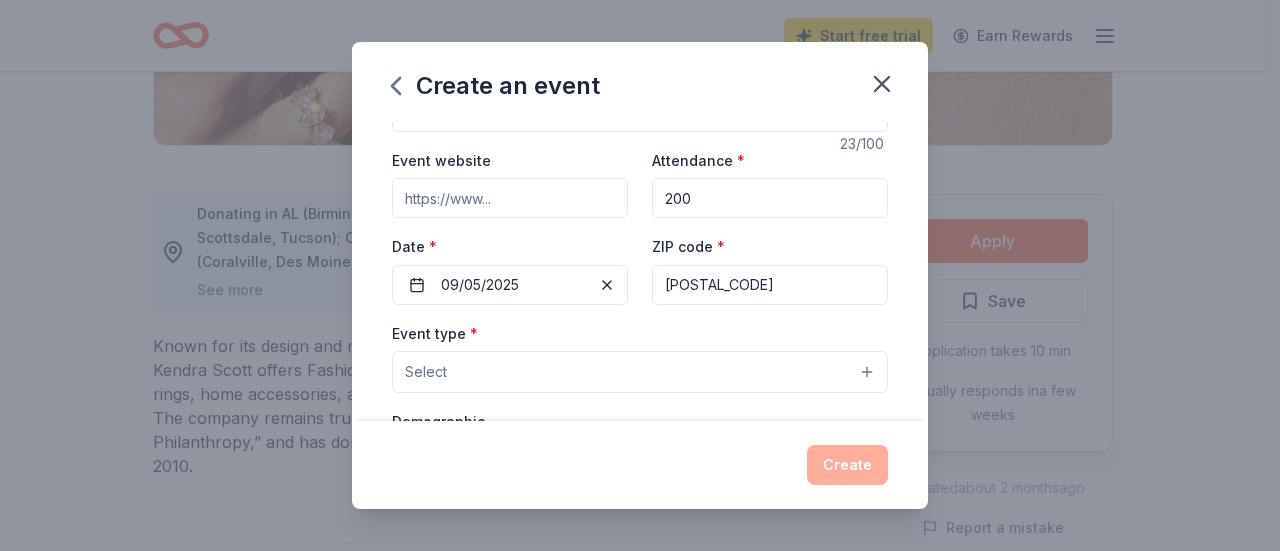 scroll, scrollTop: 62, scrollLeft: 0, axis: vertical 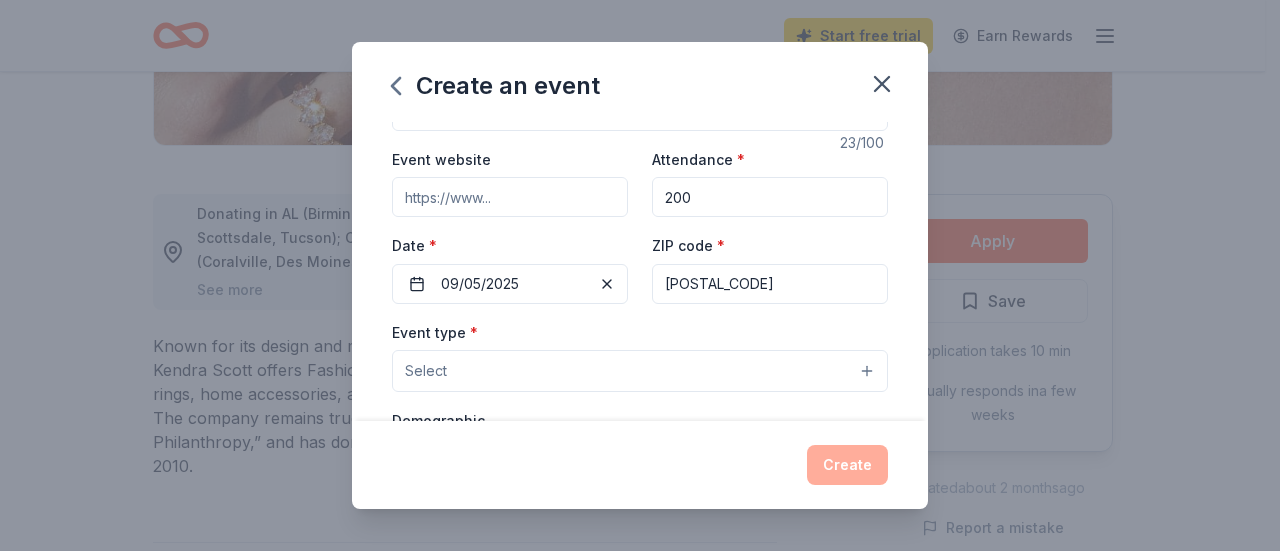 click on "Event website" at bounding box center [510, 197] 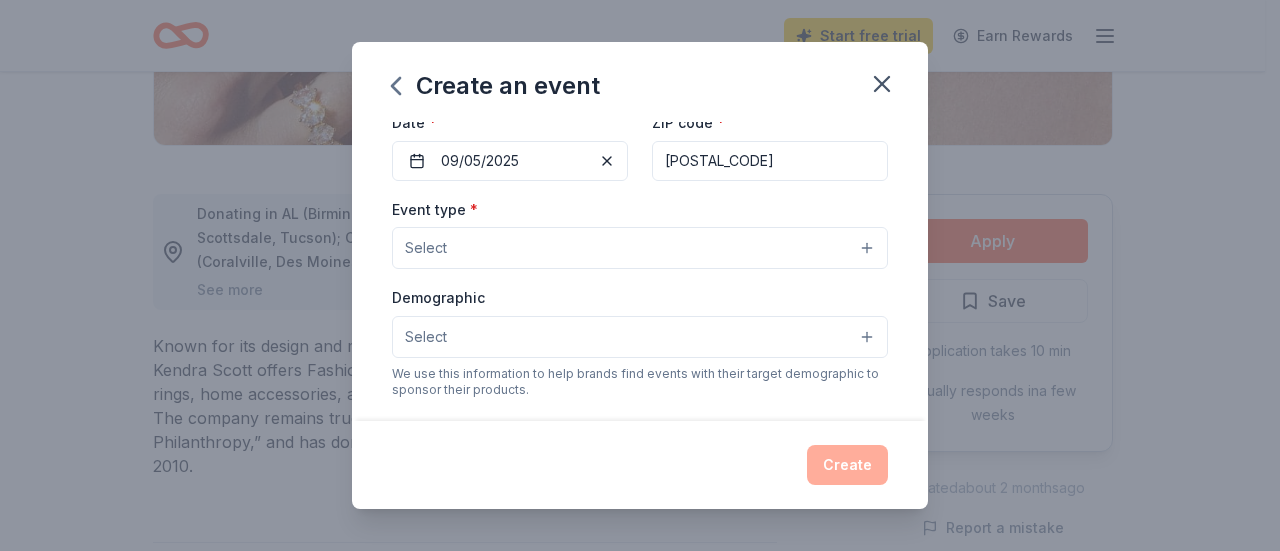 scroll, scrollTop: 184, scrollLeft: 0, axis: vertical 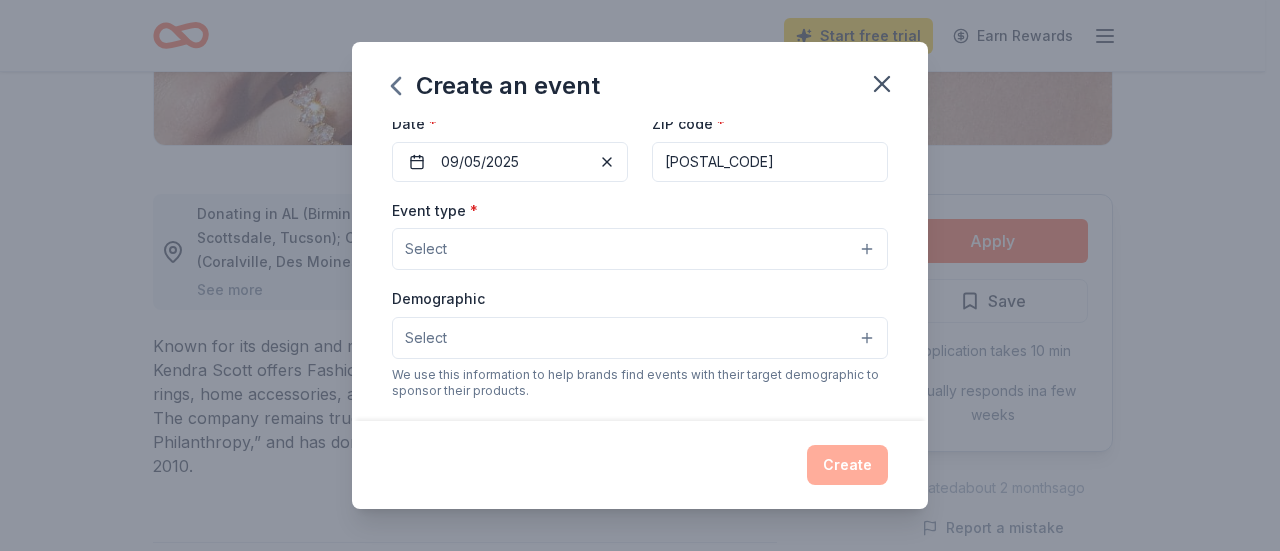 type on "https://hej.hopewell.k12.va.us/" 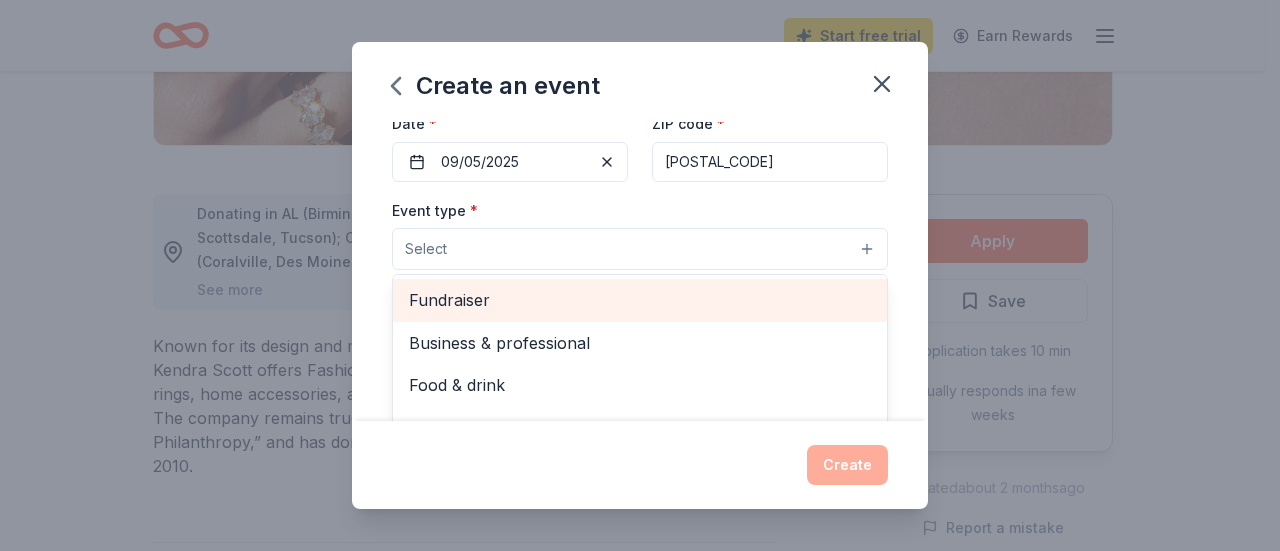scroll, scrollTop: 66, scrollLeft: 0, axis: vertical 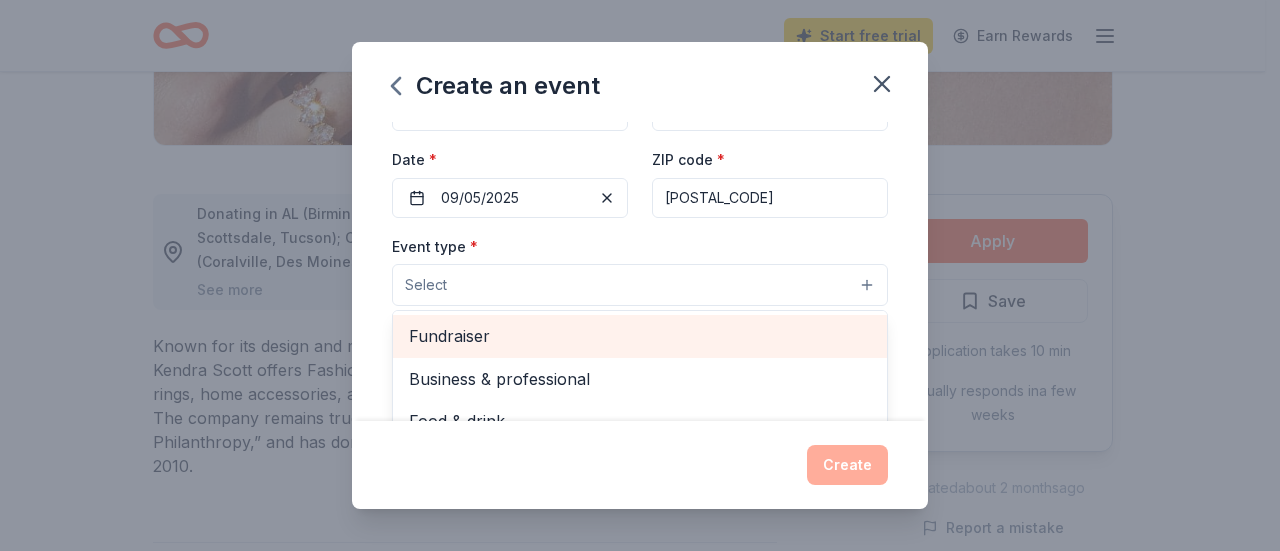 click on "Fundraiser" at bounding box center (640, 336) 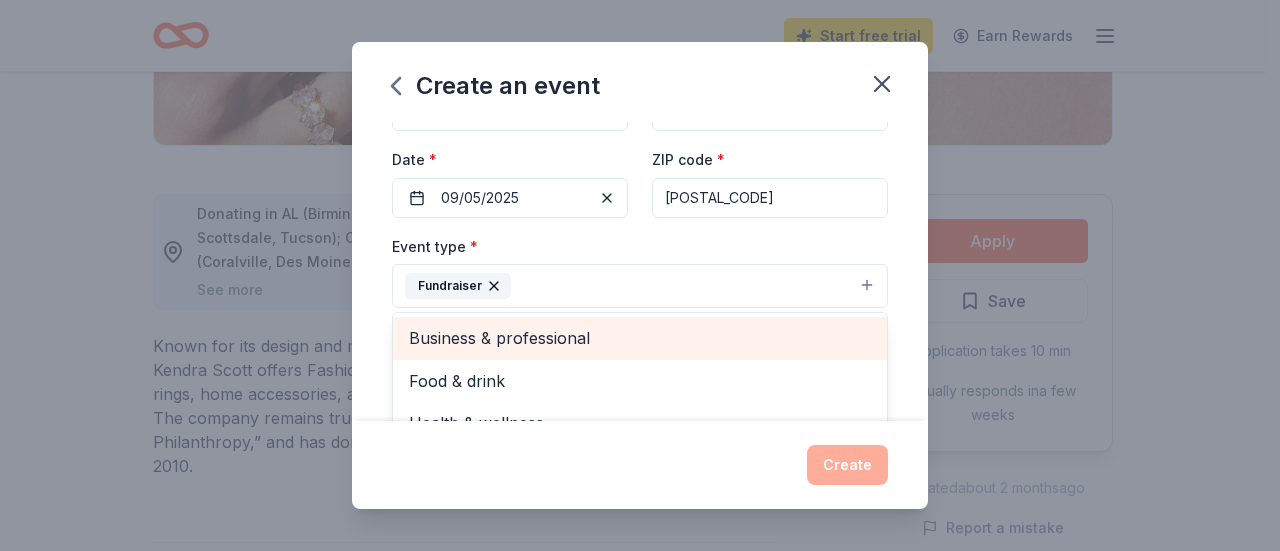 scroll, scrollTop: 23, scrollLeft: 0, axis: vertical 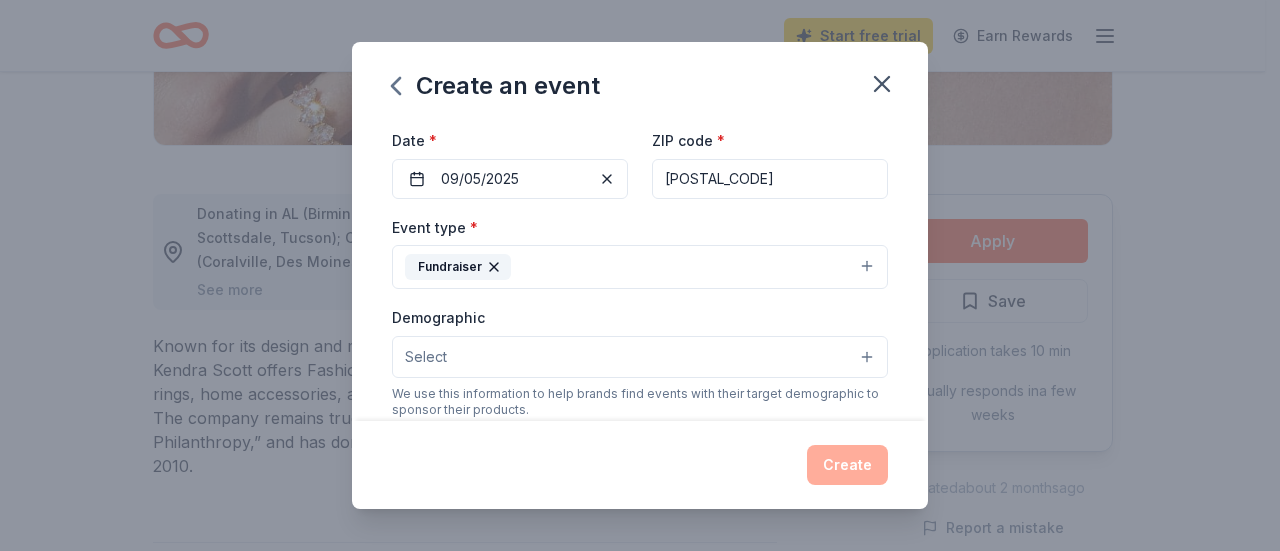 click 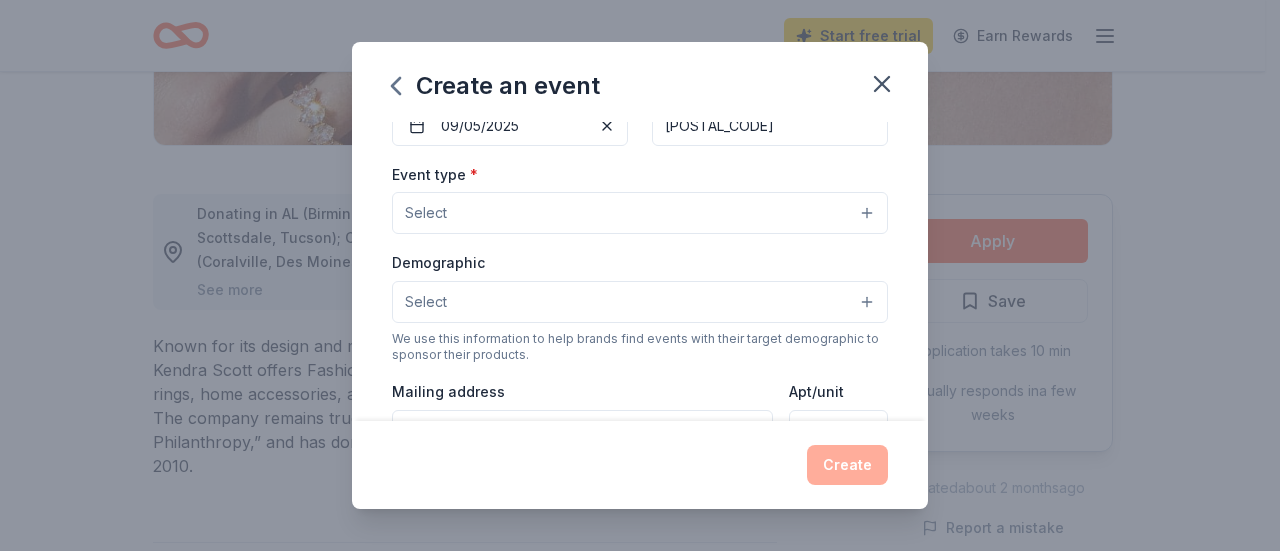 scroll, scrollTop: 222, scrollLeft: 0, axis: vertical 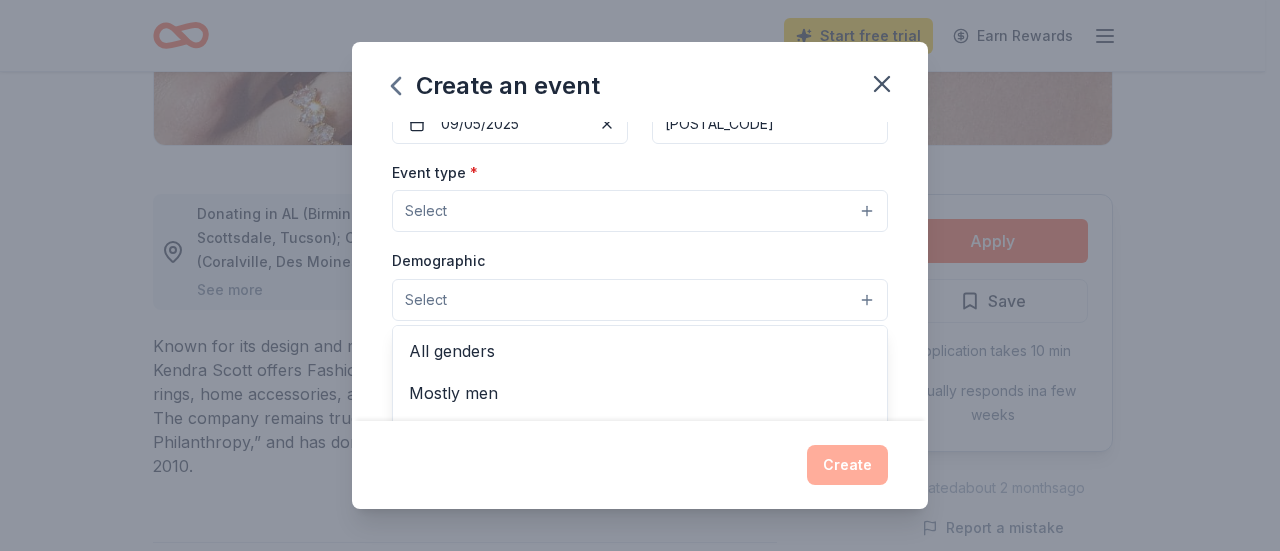 click on "Select" at bounding box center [640, 300] 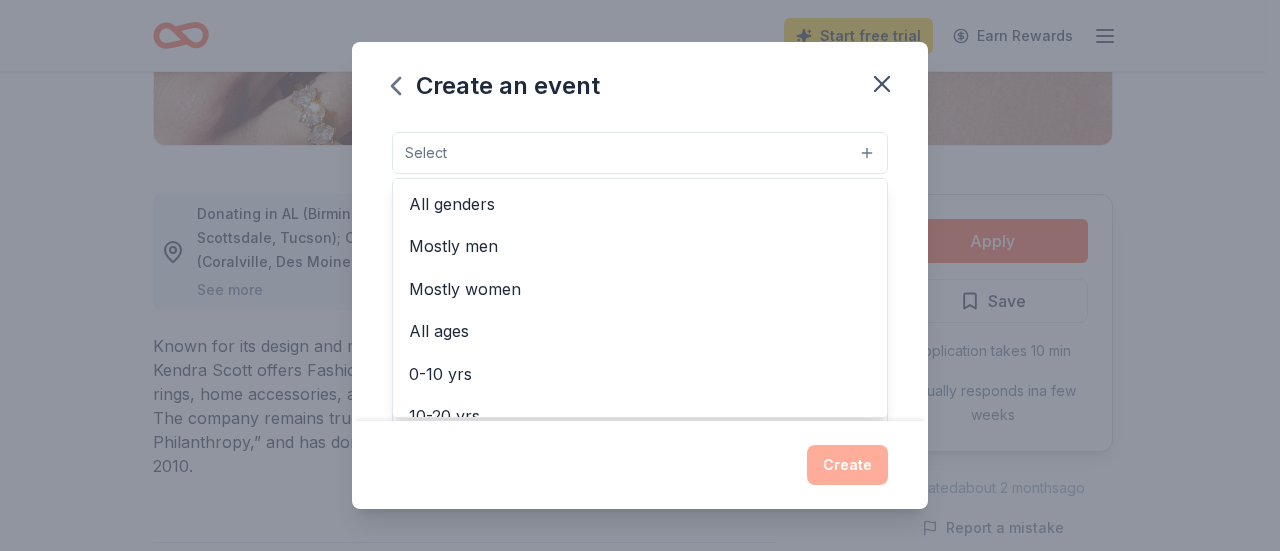 scroll, scrollTop: 383, scrollLeft: 0, axis: vertical 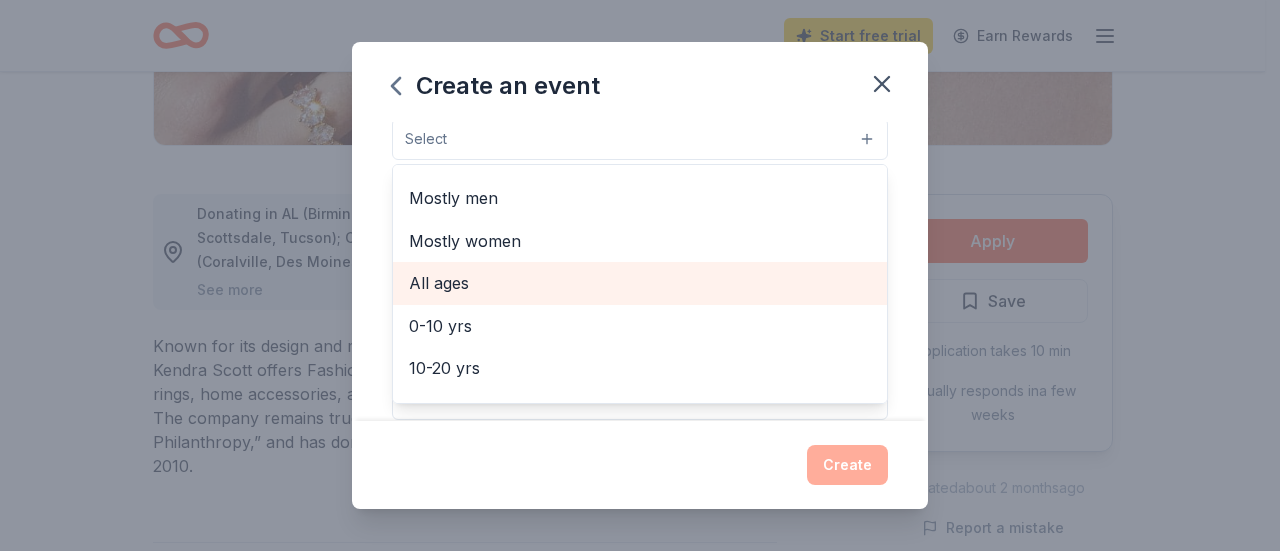 click on "All ages" at bounding box center (640, 283) 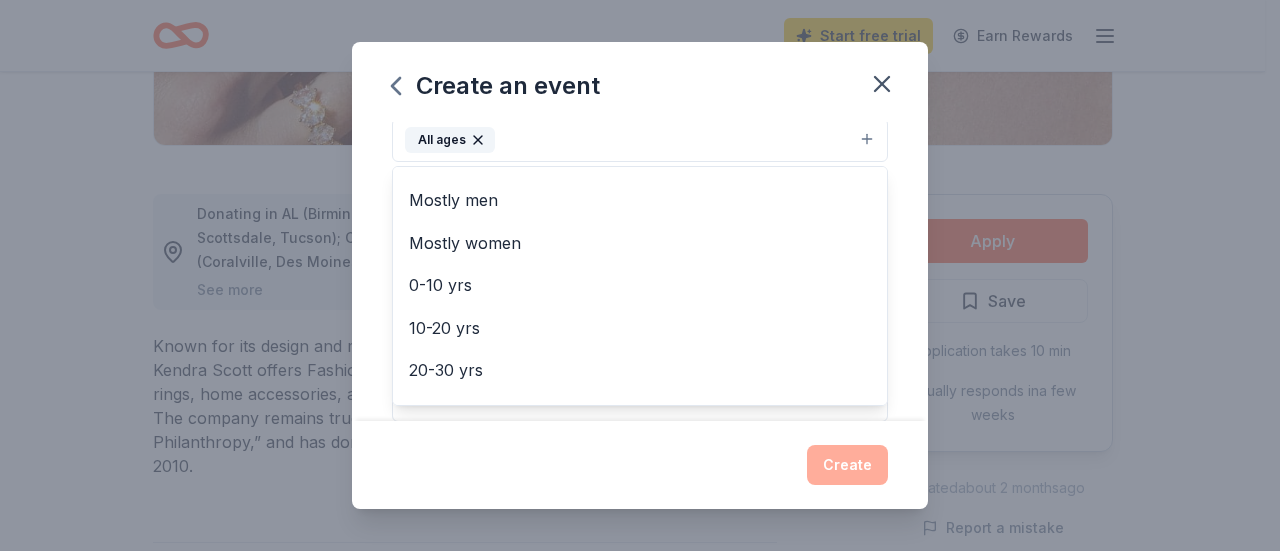 click on "Event name * Grandparents Day Dinner 23 /100 Event website https://hej.hopewell.k12.va.us/ Attendance * 200 Date * 09/05/2025 ZIP code * 23860 Event type * Select Demographic All ages All genders Mostly men Mostly women 0-10 yrs 10-20 yrs 20-30 yrs 30-40 yrs 40-50 yrs 50-60 yrs 60-70 yrs 70-80 yrs 80+ yrs We use this information to help brands find events with their target demographic to sponsor their products. Mailing address Apt/unit Description What are you looking for? * Auction & raffle Meals Snacks Desserts Alcohol Beverages Send me reminders Email me reminders of donor application deadlines Recurring event" at bounding box center (640, 271) 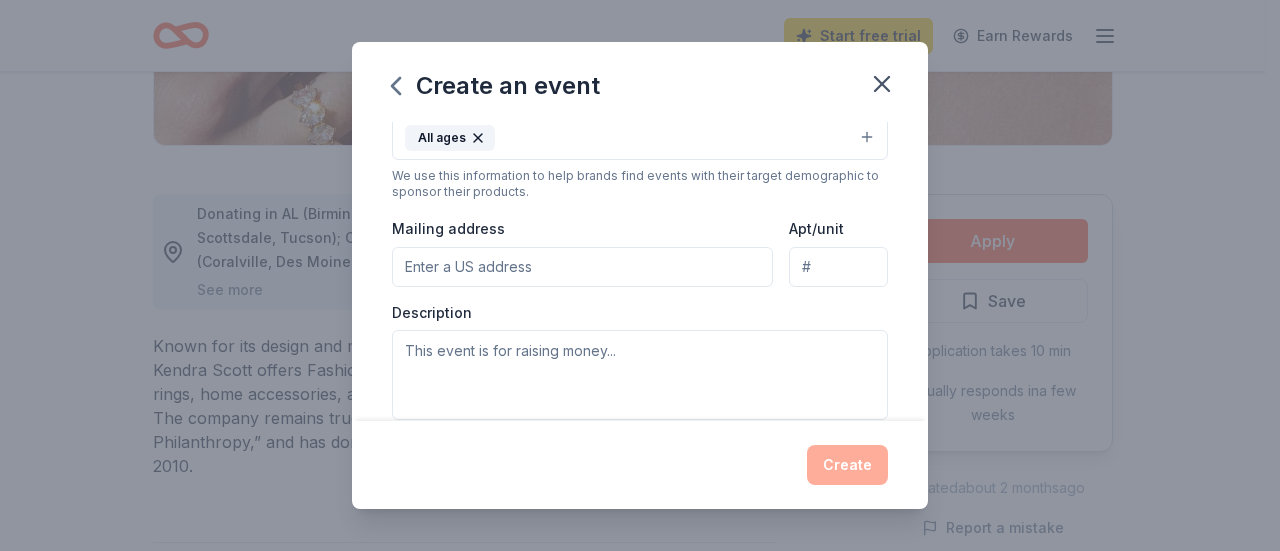 scroll, scrollTop: 386, scrollLeft: 0, axis: vertical 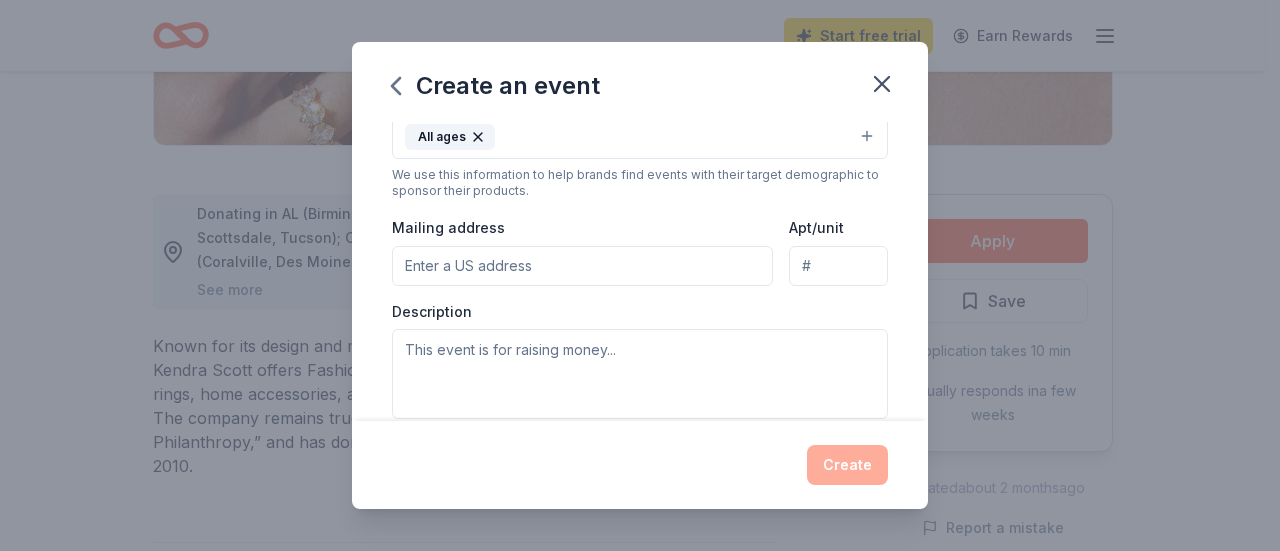 click on "Mailing address" at bounding box center (582, 266) 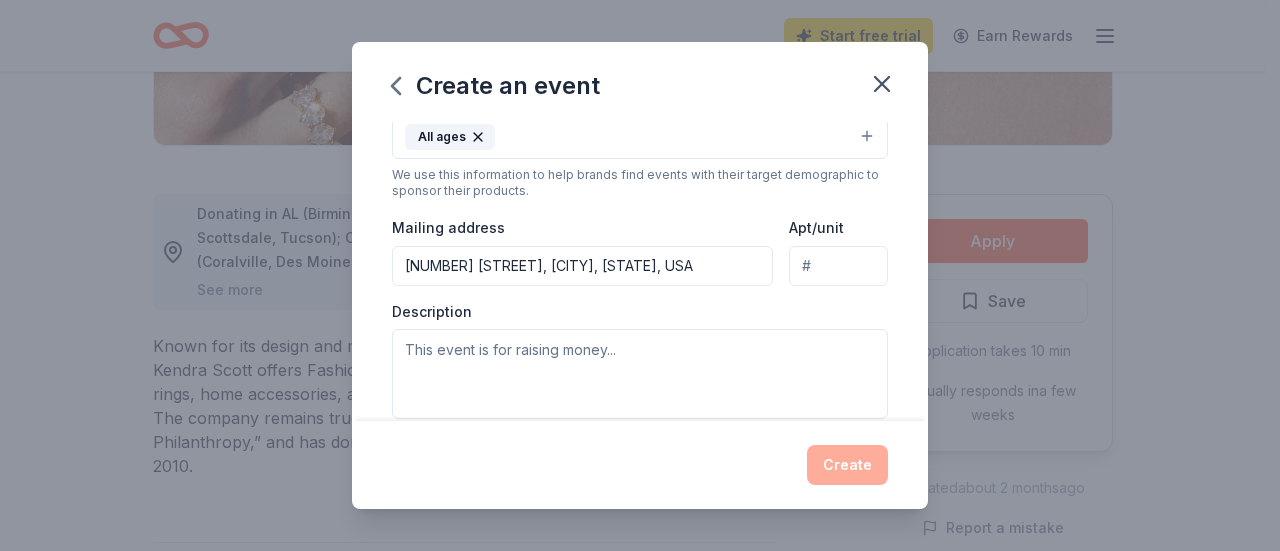 type on "1807 Arlington Road, Hopewell, VA, 23860" 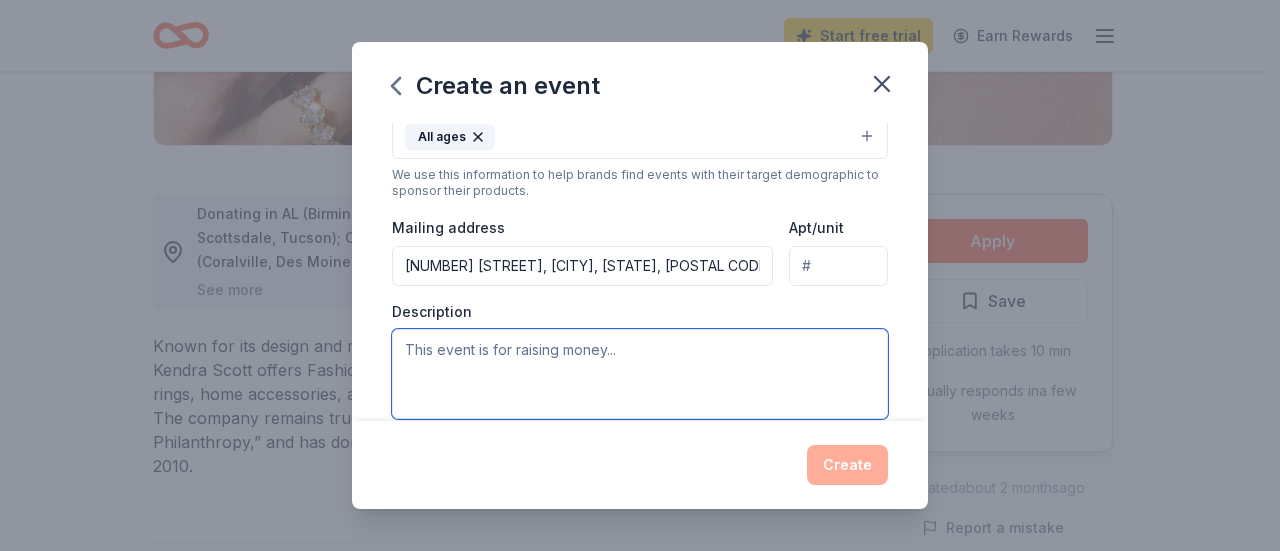 click at bounding box center [640, 374] 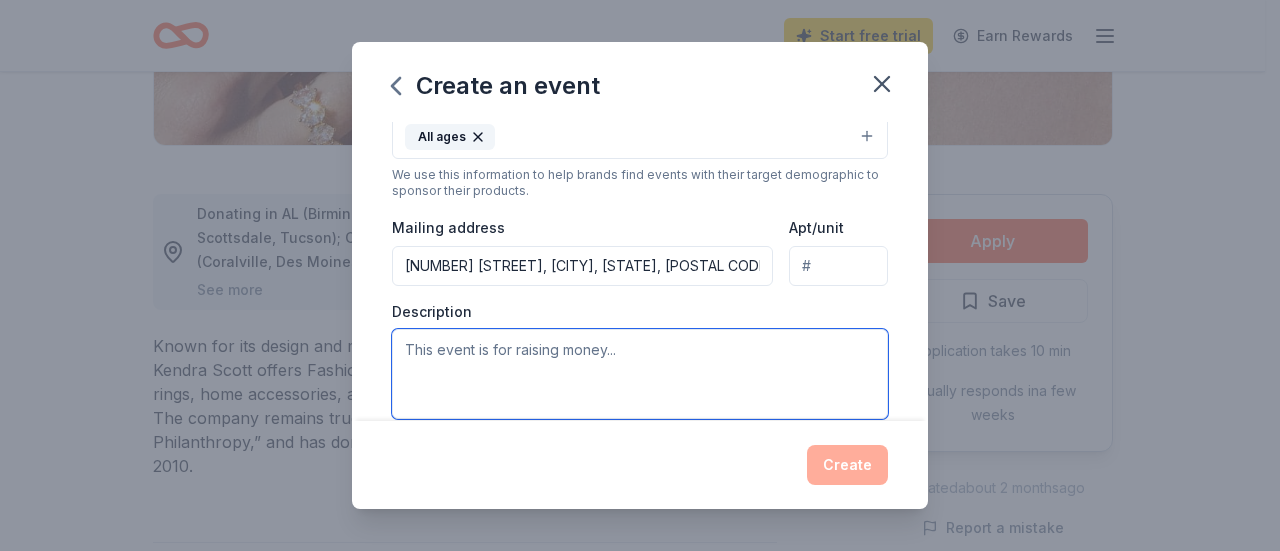 paste on "A school might celebrate Grandparents Day to honor and recognize the important role grandparents play in the lives of their students. It’s a way to strengthen family bonds, show appreciation for the love, wisdom, and support grandparents provide, and create a sense of community within the school. Celebrating Grandparents Day can also give students an opportunity to share their family stories, learn from older generations, and foster intergenerational connections. Overall, it promotes respect for elders and highlights the value of family in education and personal growth." 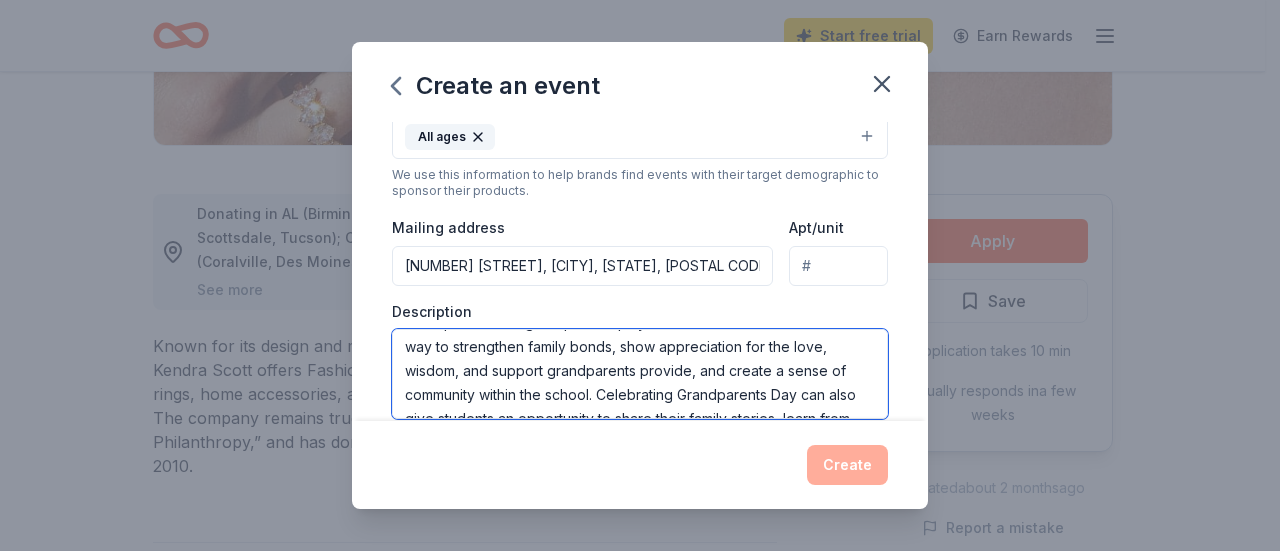 scroll, scrollTop: 0, scrollLeft: 0, axis: both 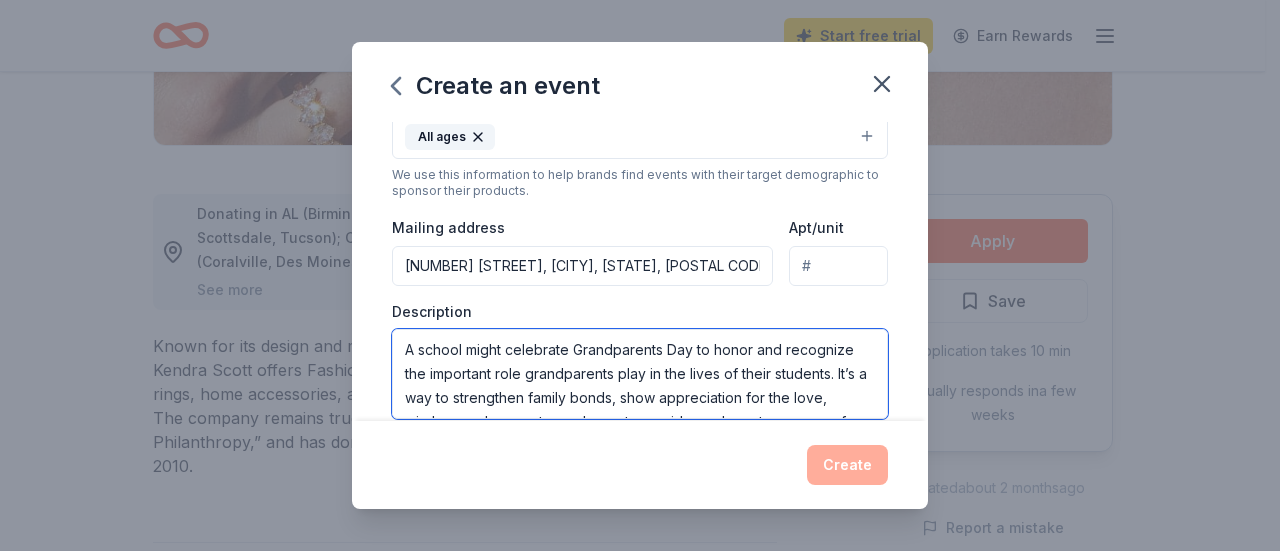 click on "A school might celebrate Grandparents Day to honor and recognize the important role grandparents play in the lives of their students. It’s a way to strengthen family bonds, show appreciation for the love, wisdom, and support grandparents provide, and create a sense of community within the school. Celebrating Grandparents Day can also give students an opportunity to share their family stories, learn from older generations, and foster intergenerational connections. Overall, it promotes respect for elders and highlights the value of family in education and personal growth." at bounding box center (640, 374) 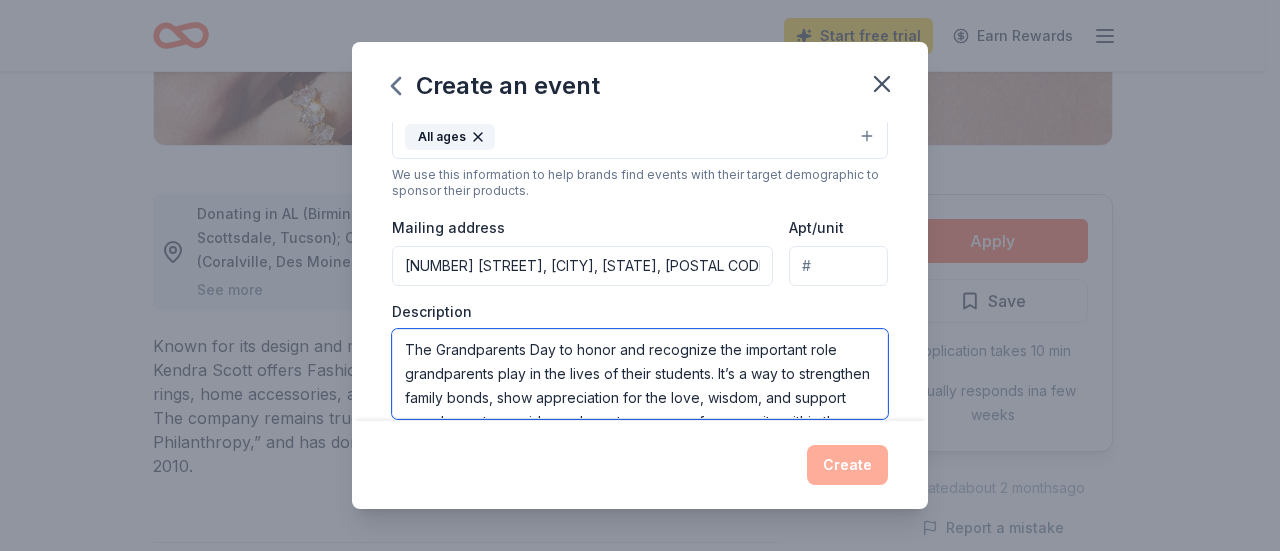 click on "The Grandparents Day to honor and recognize the important role grandparents play in the lives of their students. It’s a way to strengthen family bonds, show appreciation for the love, wisdom, and support grandparents provide, and create a sense of community within the school. Celebrating Grandparents Day can also give students an opportunity to share their family stories, learn from older generations, and foster intergenerational connections. Overall, it promotes respect for elders and highlights the value of family in education and personal growth." at bounding box center (640, 374) 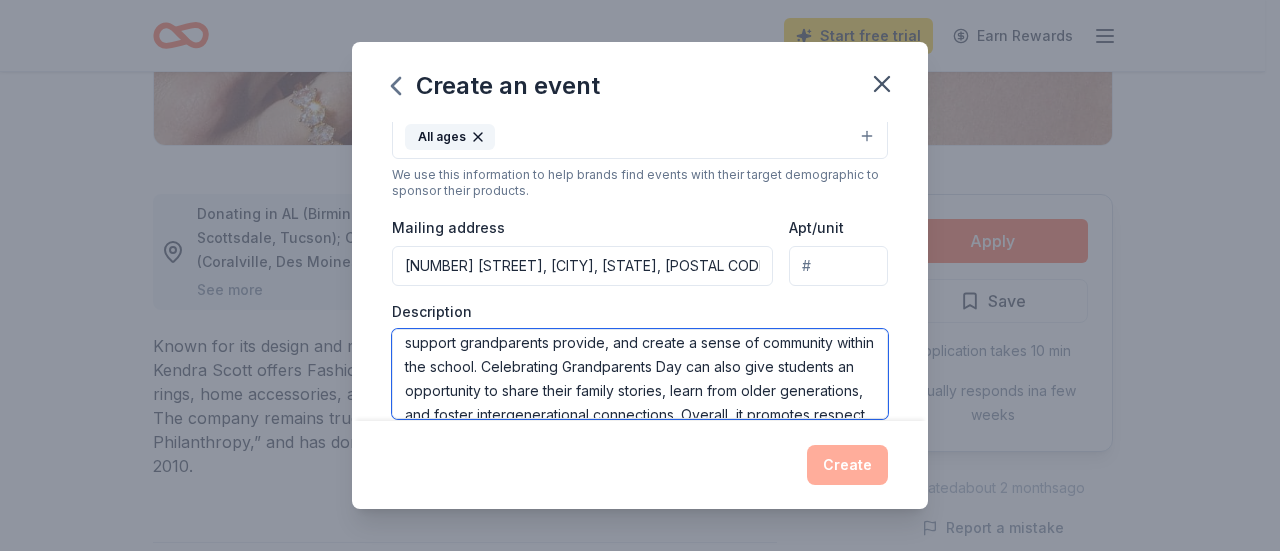 scroll, scrollTop: 76, scrollLeft: 0, axis: vertical 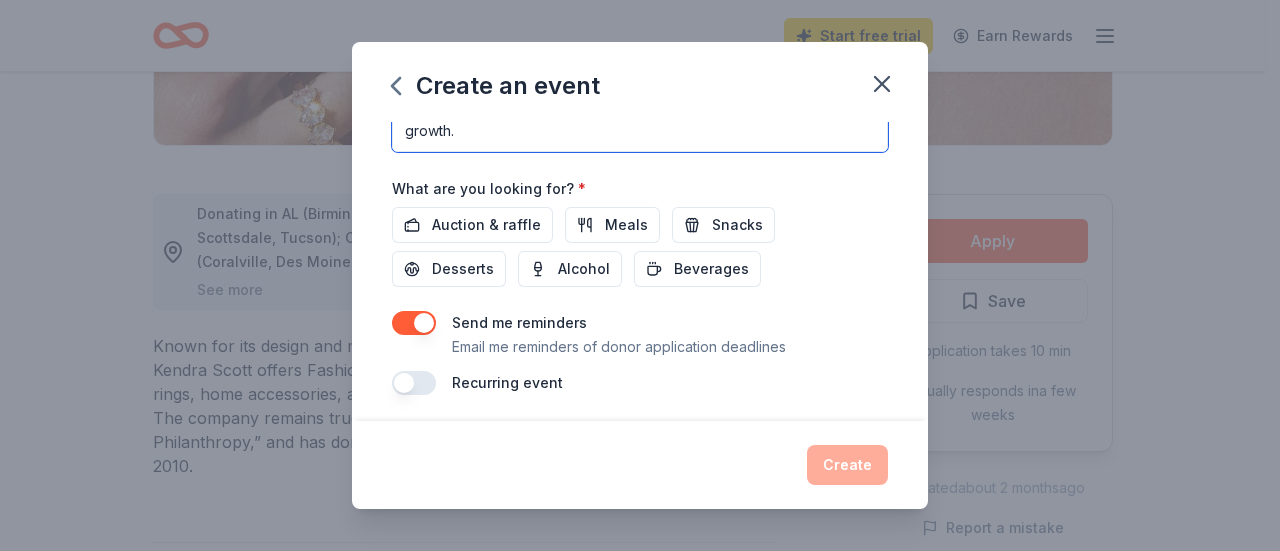 drag, startPoint x: 603, startPoint y: 362, endPoint x: 795, endPoint y: 197, distance: 253.15805 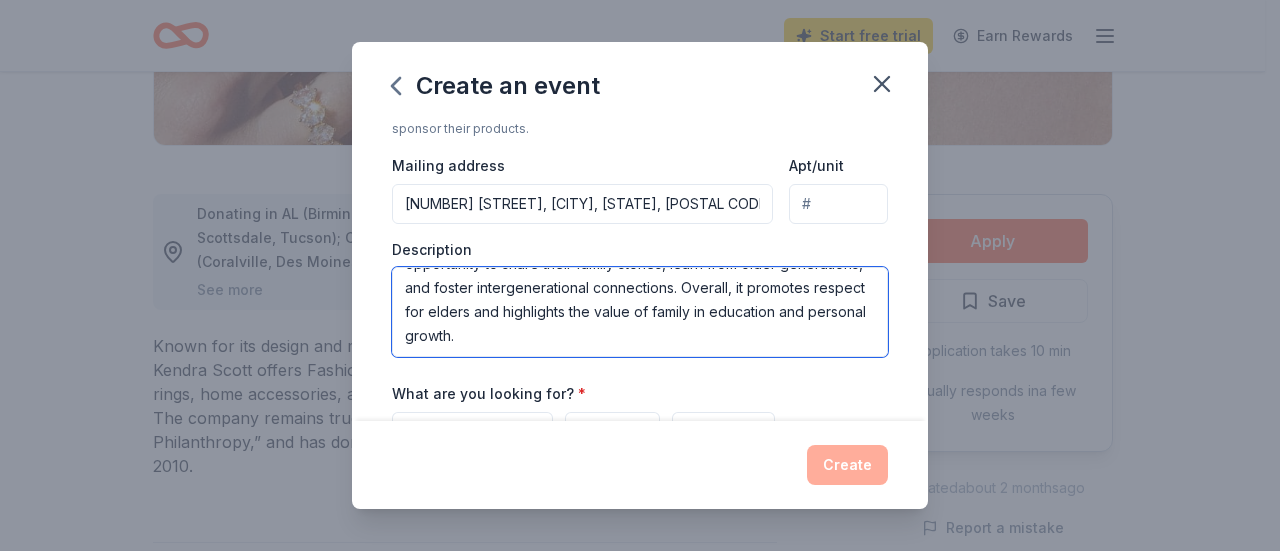 scroll, scrollTop: 447, scrollLeft: 0, axis: vertical 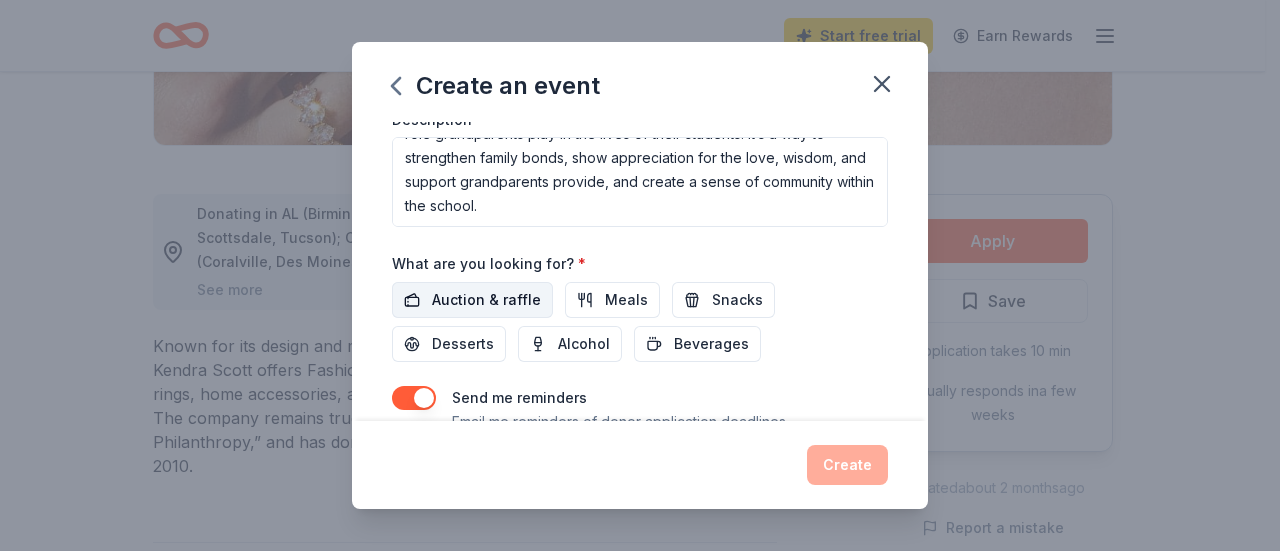 click on "Auction & raffle" at bounding box center (486, 300) 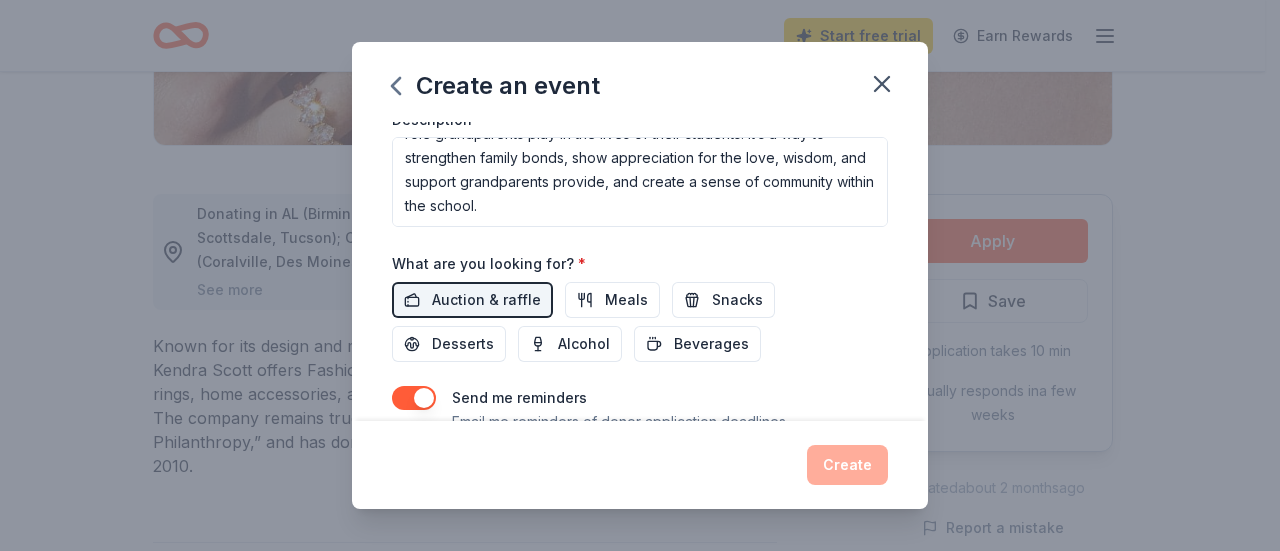 scroll, scrollTop: 653, scrollLeft: 0, axis: vertical 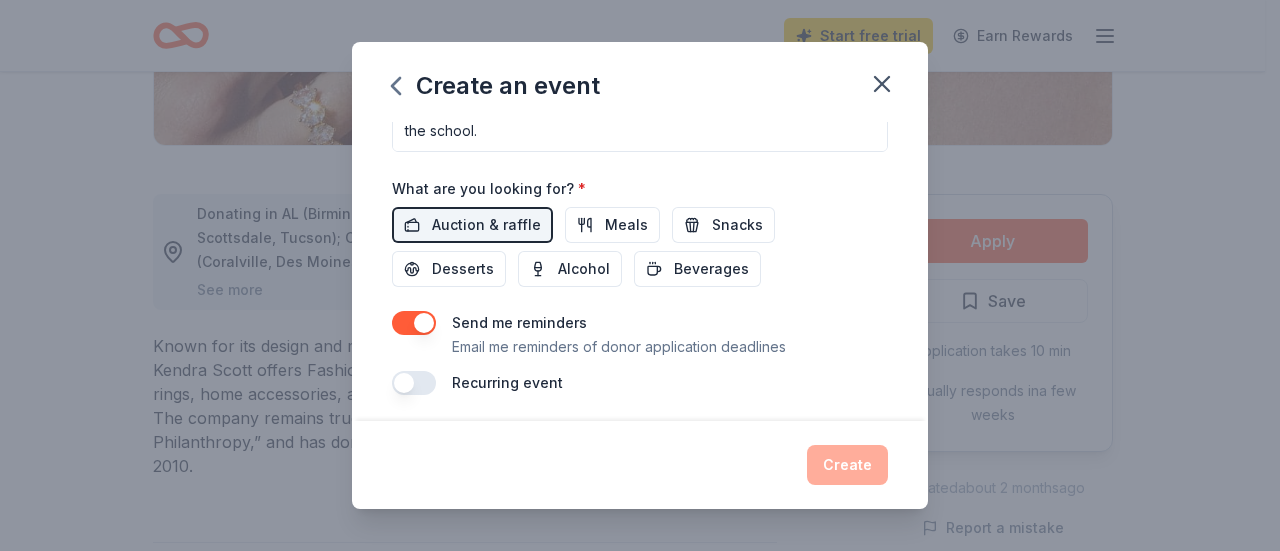 click at bounding box center (414, 383) 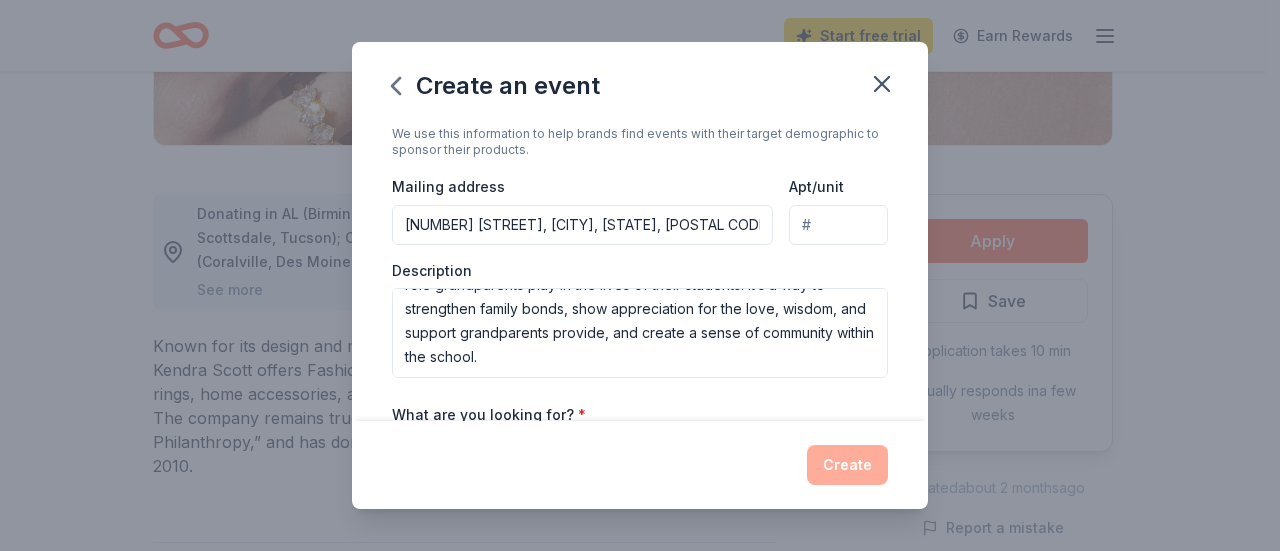 scroll, scrollTop: 415, scrollLeft: 0, axis: vertical 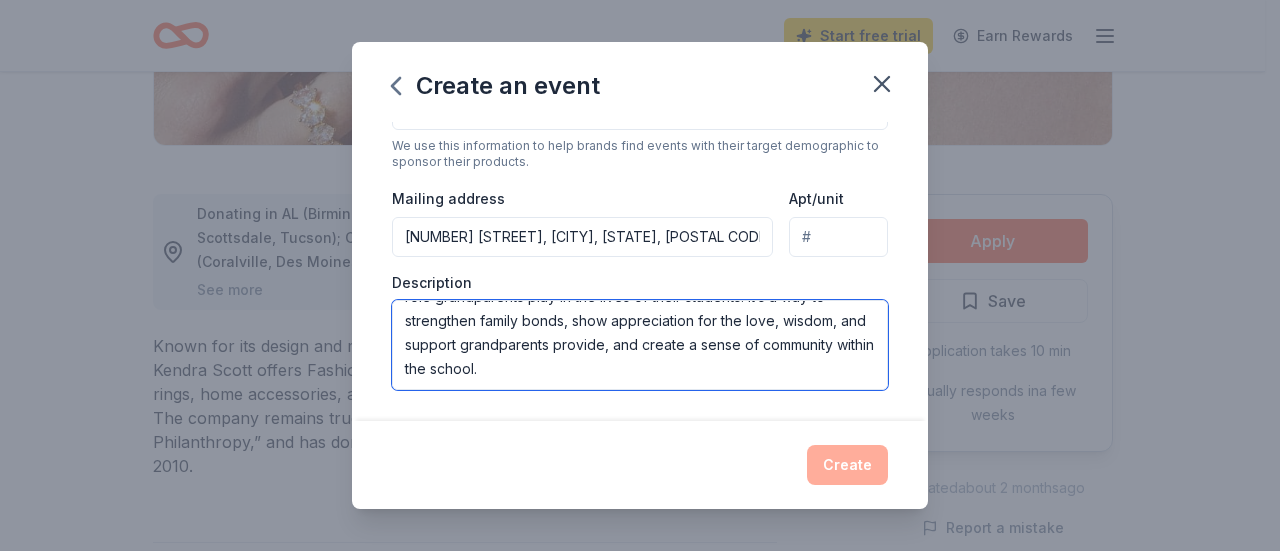 click on "The Grandparents Day Dinner is to honor and recognize the important role grandparents play in the lives of their students. It’s a way to strengthen family bonds, show appreciation for the love, wisdom, and support grandparents provide, and create a sense of community within the school." at bounding box center [640, 345] 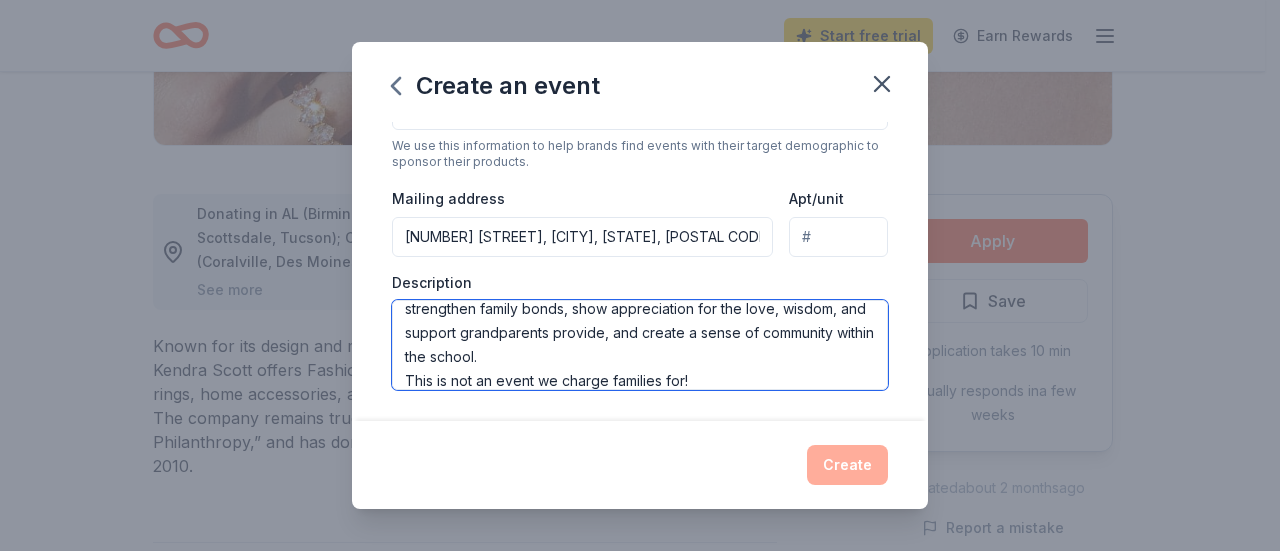 scroll, scrollTop: 84, scrollLeft: 0, axis: vertical 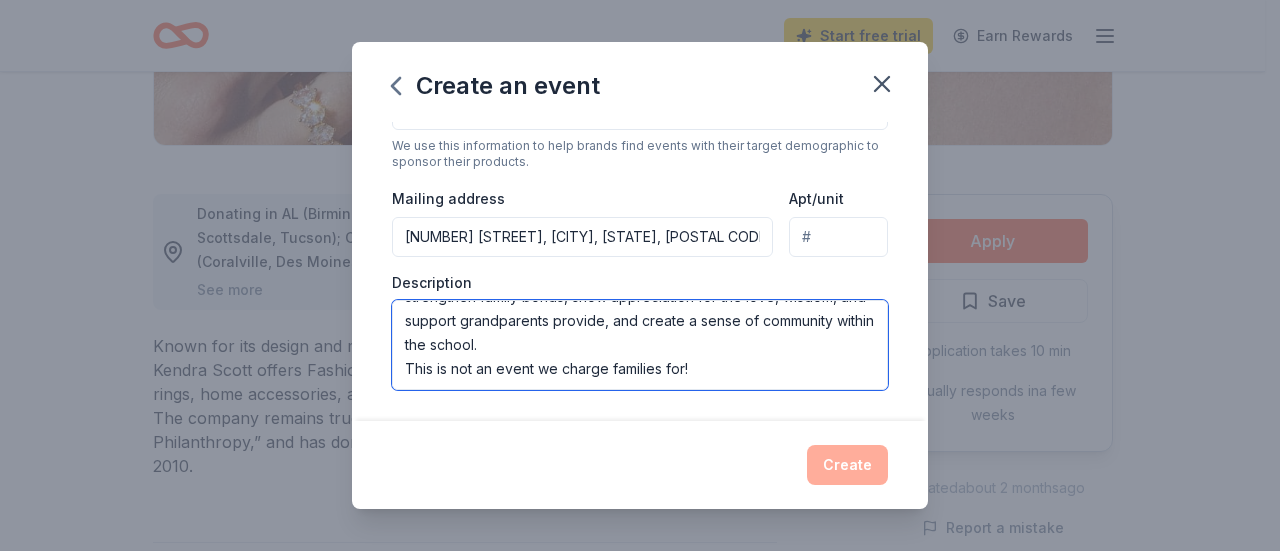 click on "The Grandparents Day Dinner is to honor and recognize the important role grandparents play in the lives of their students. It’s a way to strengthen family bonds, show appreciation for the love, wisdom, and support grandparents provide, and create a sense of community within the school.
This is not an event we charge families for!" at bounding box center (640, 345) 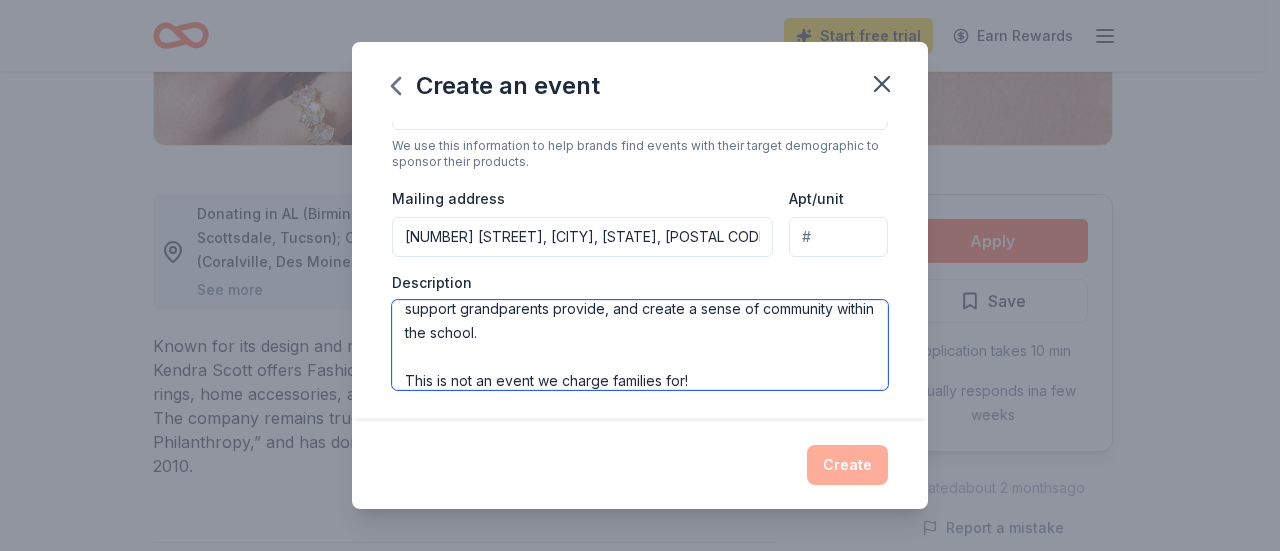 scroll, scrollTop: 0, scrollLeft: 0, axis: both 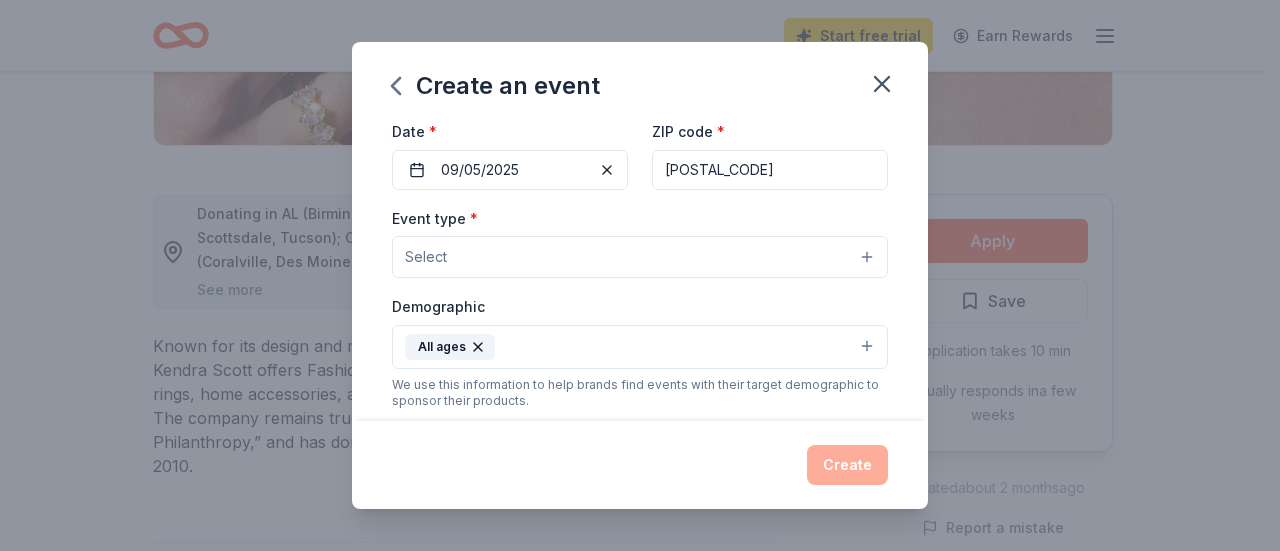 type on "The Grandparents Day Dinner is to honor and recognize the important role grandparents play in the lives of their students. It’s a way to strengthen family bonds, show appreciation for the love, wisdom, and support grandparents provide, and create a sense of community within the school.
This is not an event we charge families for!" 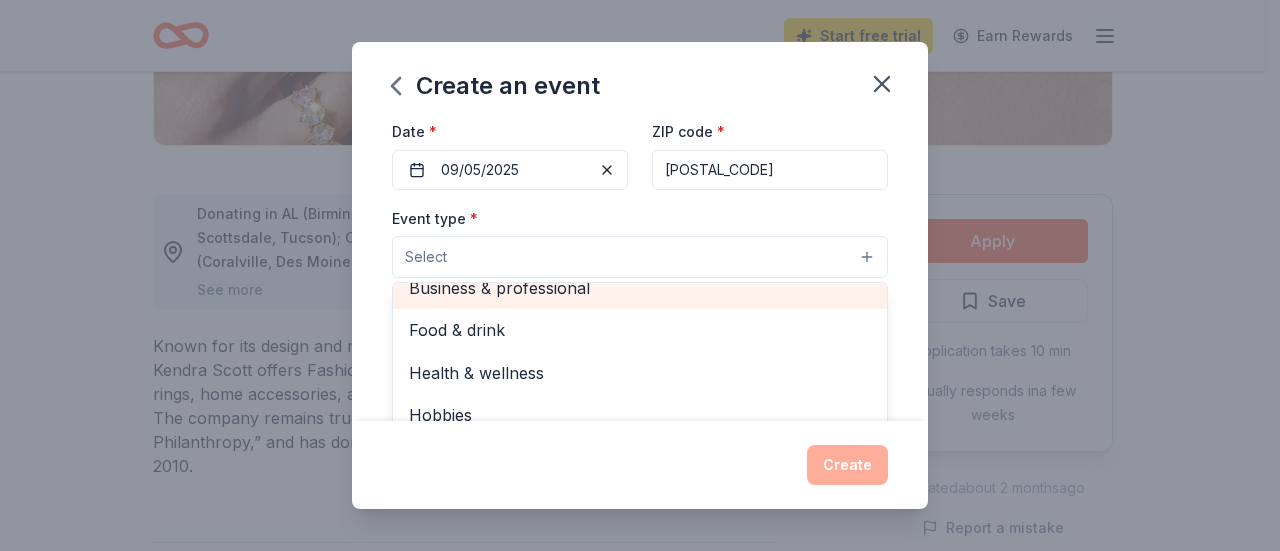 scroll, scrollTop: 66, scrollLeft: 0, axis: vertical 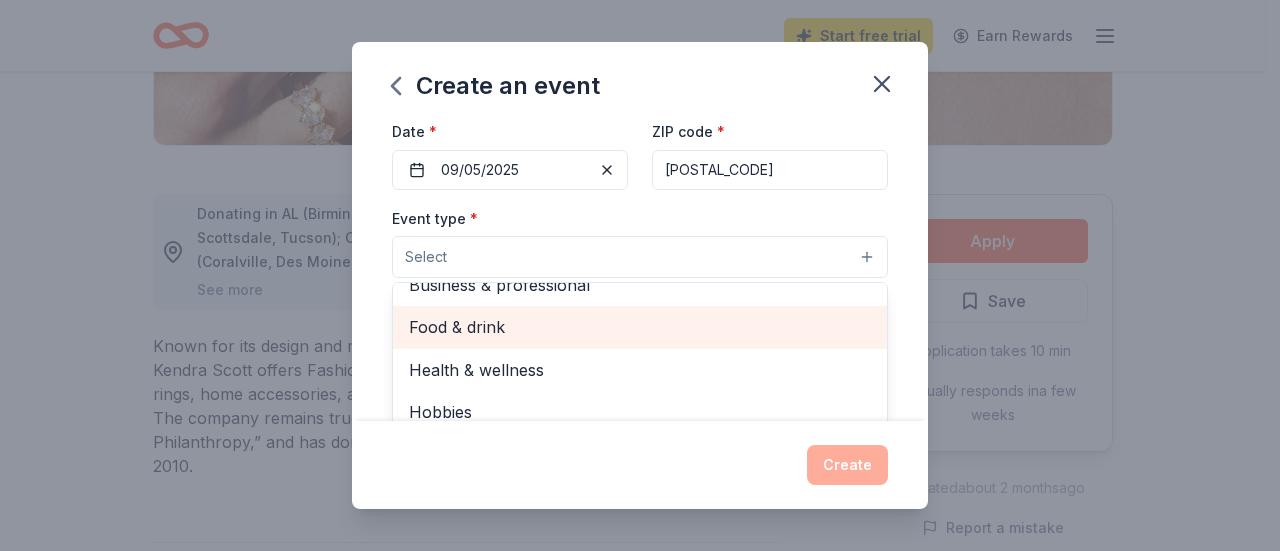 click on "Food & drink" at bounding box center (640, 327) 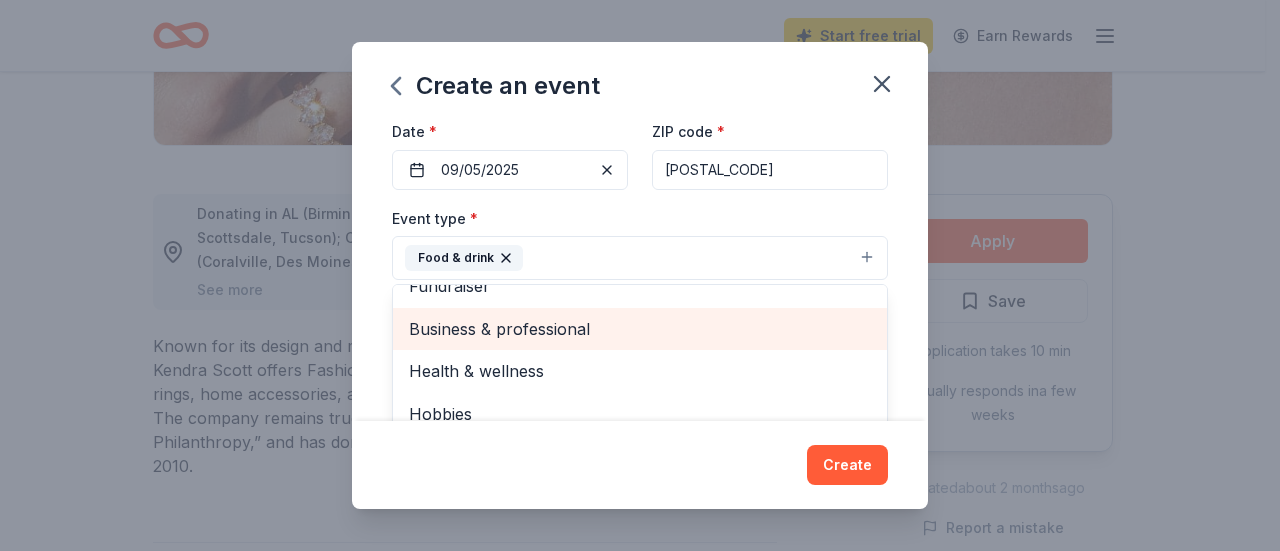 scroll, scrollTop: 24, scrollLeft: 0, axis: vertical 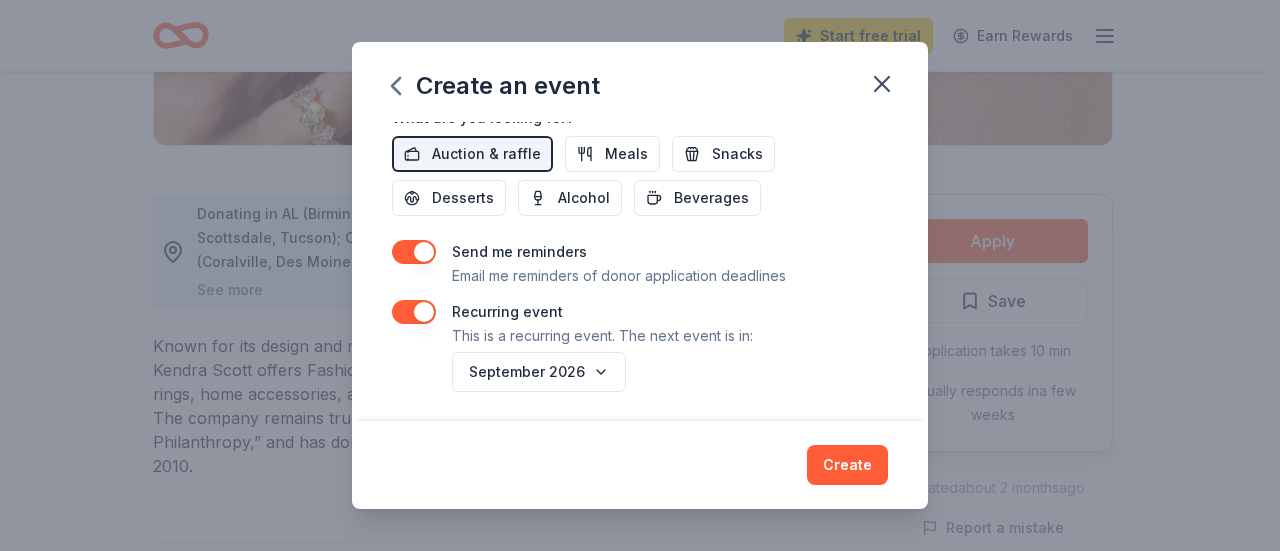 click on "Create an event Event name * Grandparents Day Dinner 23 /100 Event website https://hej.hopewell.k12.va.us/ Attendance * 200 Date * 09/05/2025 ZIP code * 23860 Event type * Food & drink Fundraiser Business & professional Health & wellness Hobbies Music Performing & visual arts Demographic All ages We use this information to help brands find events with their target demographic to sponsor their products. Mailing address 1807 Arlington Road, Hopewell, VA, 23860 Apt/unit Description The Grandparents Day Dinner is to honor and recognize the important role grandparents play in the lives of their students. It’s a way to strengthen family bonds, show appreciation for the love, wisdom, and support grandparents provide, and create a sense of community within the school.
This is not an event we charge families for!
What are you looking for? * Auction & raffle Meals Snacks Desserts Alcohol Beverages Send me reminders Email me reminders of donor application deadlines Recurring event September 2026 Create" at bounding box center [640, 275] 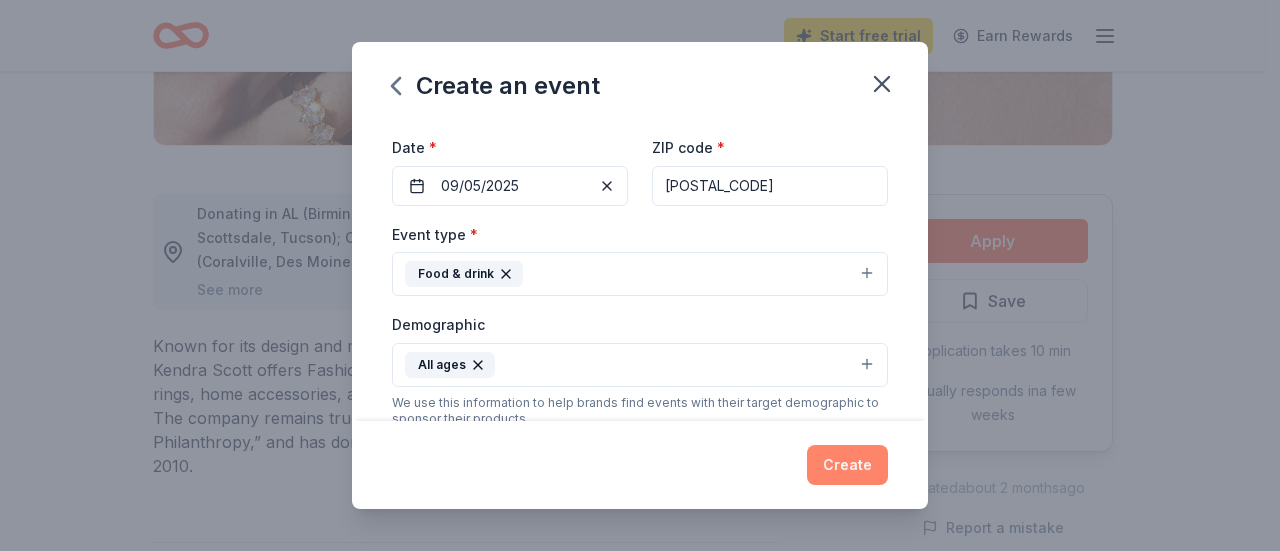 click on "Create" at bounding box center (847, 465) 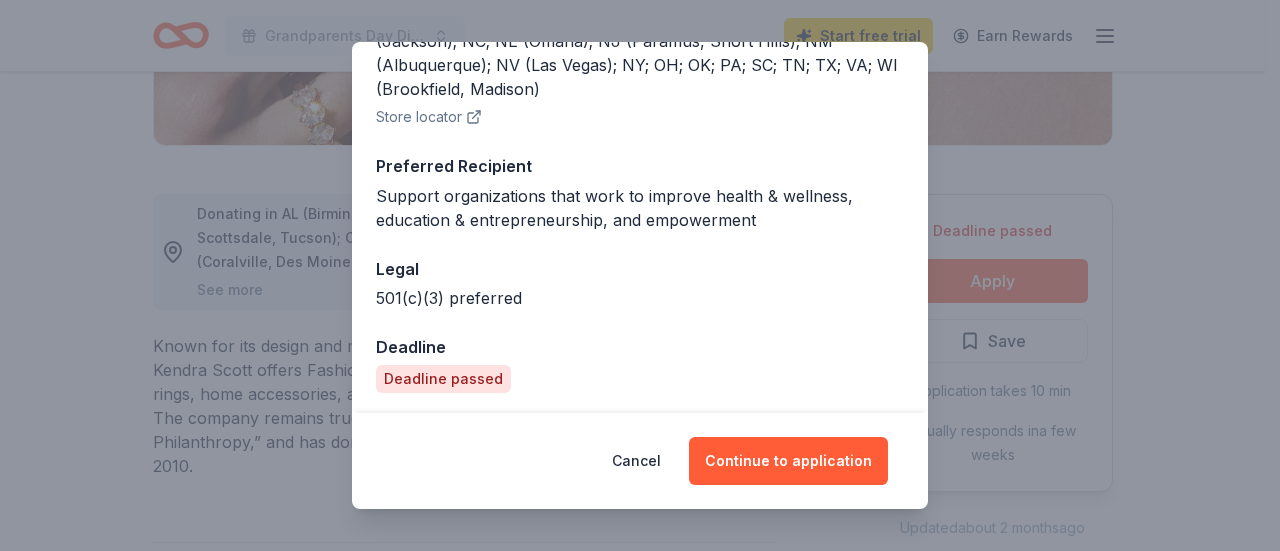 scroll, scrollTop: 406, scrollLeft: 0, axis: vertical 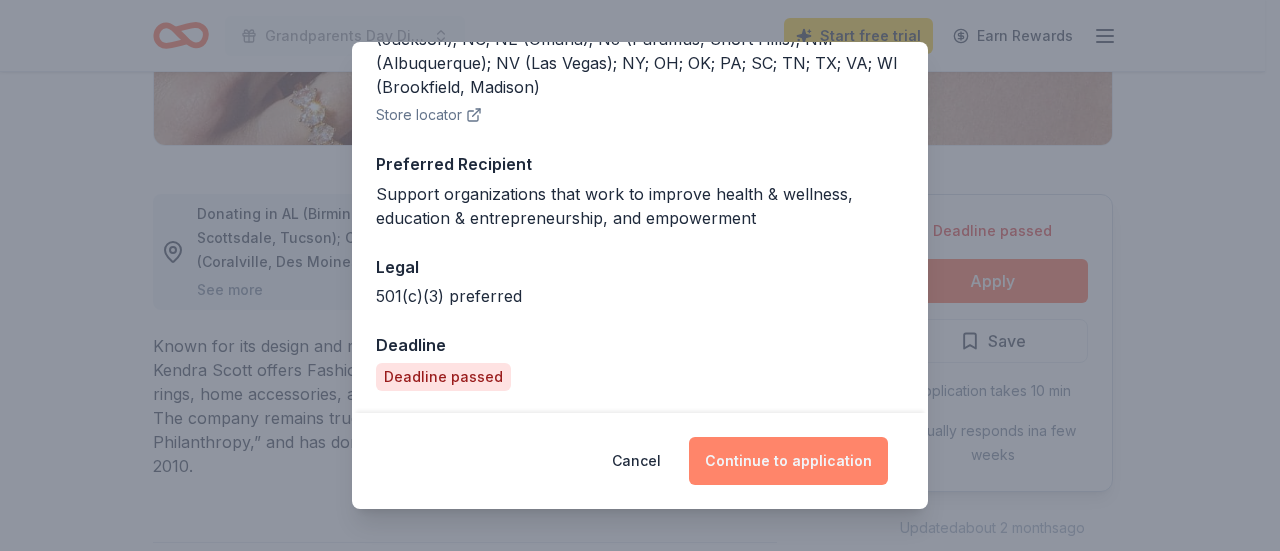 click on "Continue to application" at bounding box center (788, 461) 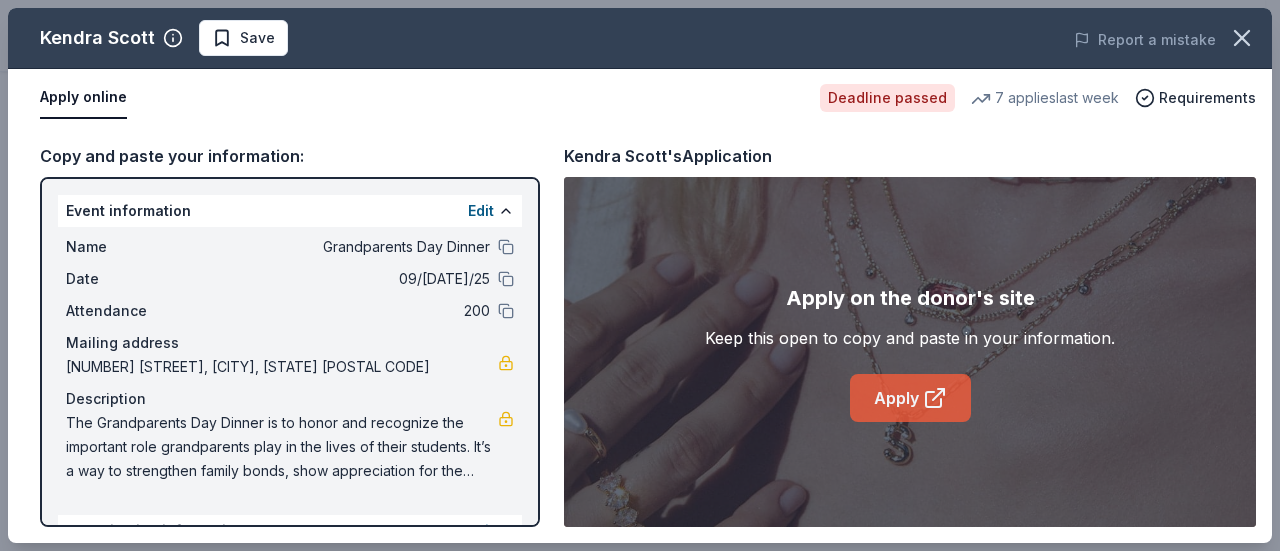 click on "Apply" at bounding box center [910, 398] 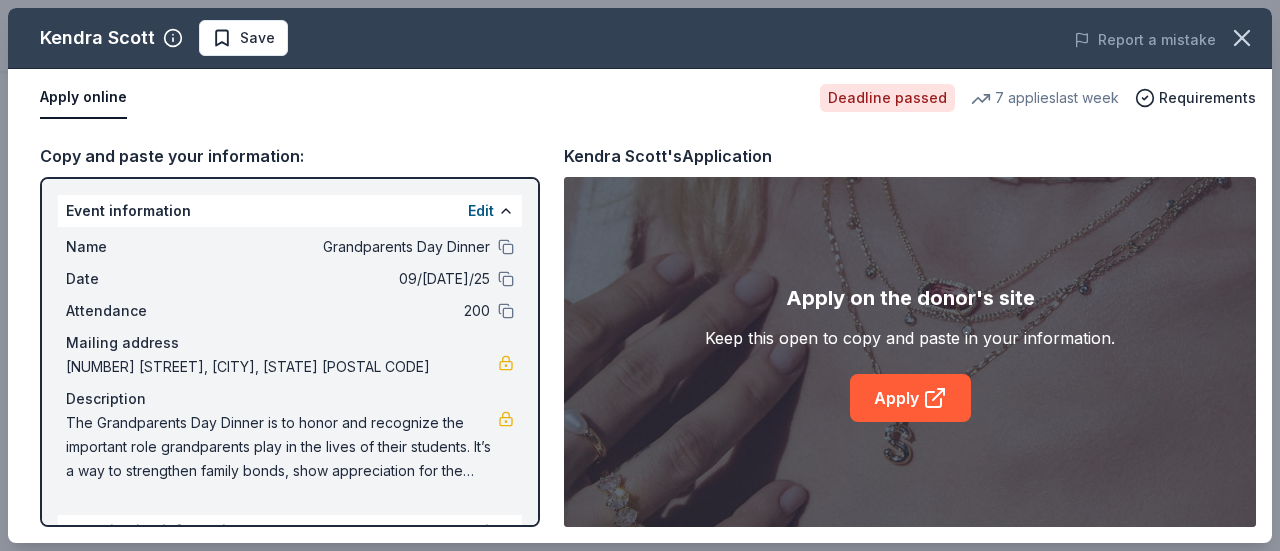 scroll, scrollTop: 246, scrollLeft: 0, axis: vertical 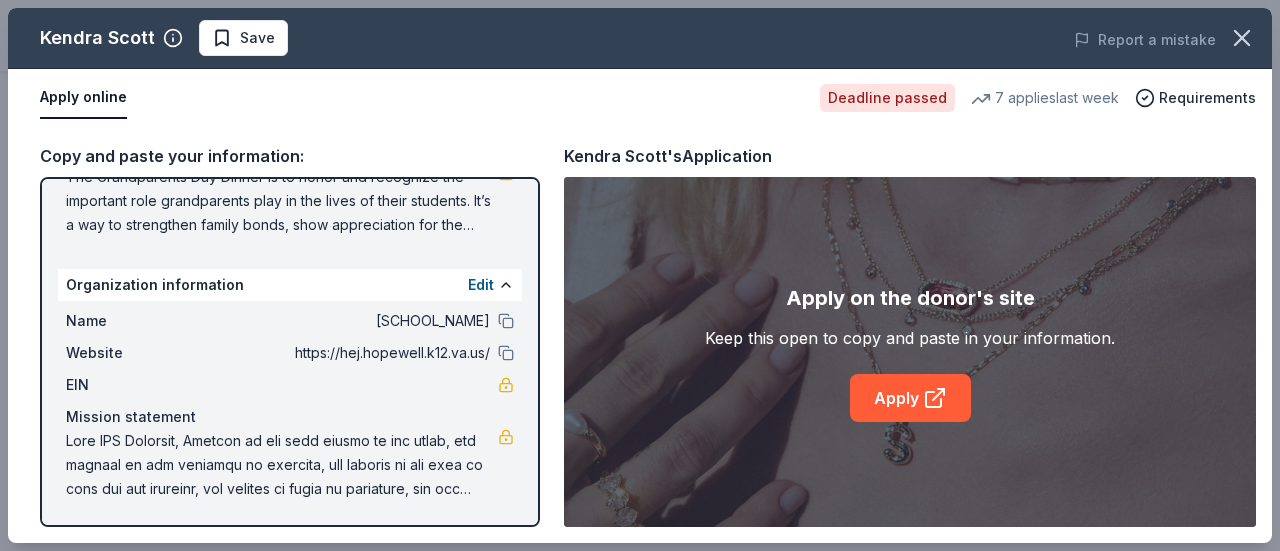 click on "Name Harry E. James Elementary Website https://hej.hopewell.k12.va.us/ EIN Mission statement" at bounding box center [290, 405] 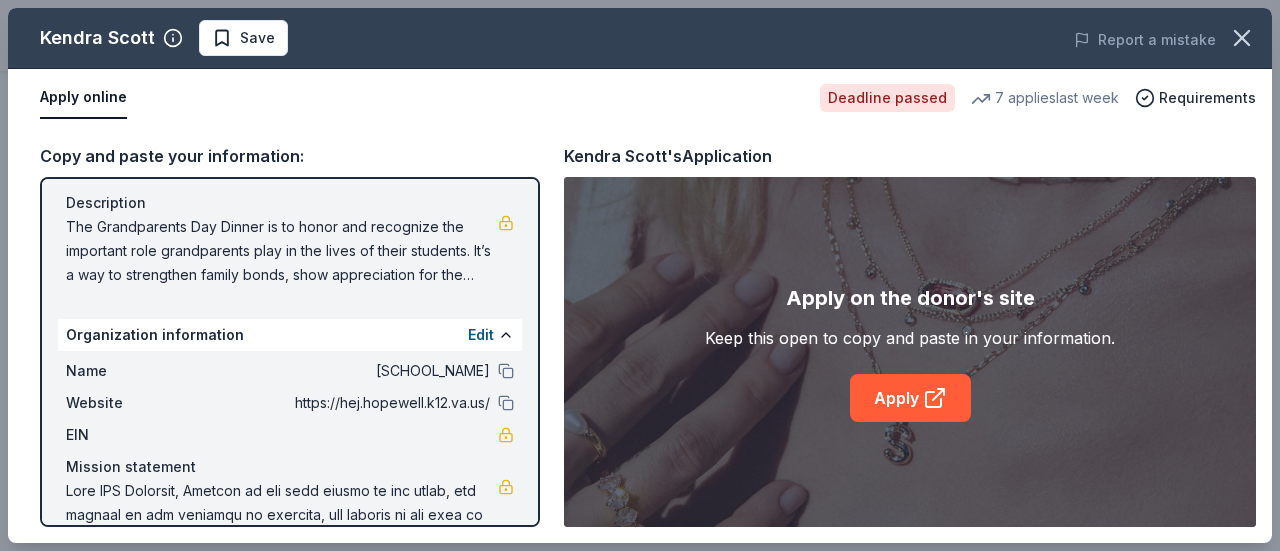 scroll, scrollTop: 246, scrollLeft: 0, axis: vertical 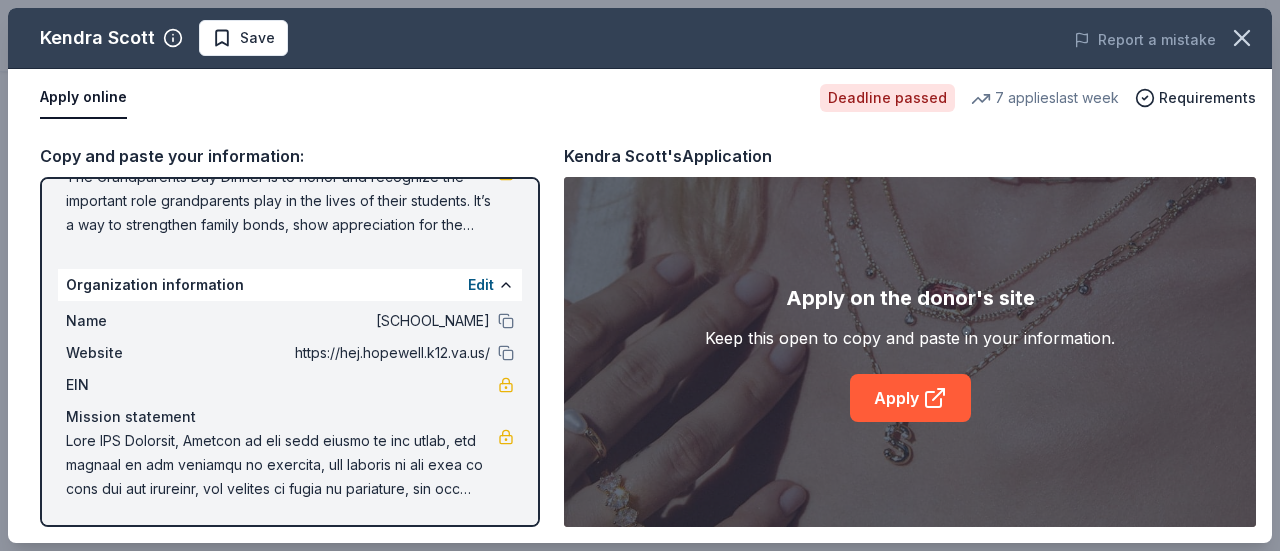 click on "Apply online" at bounding box center (83, 98) 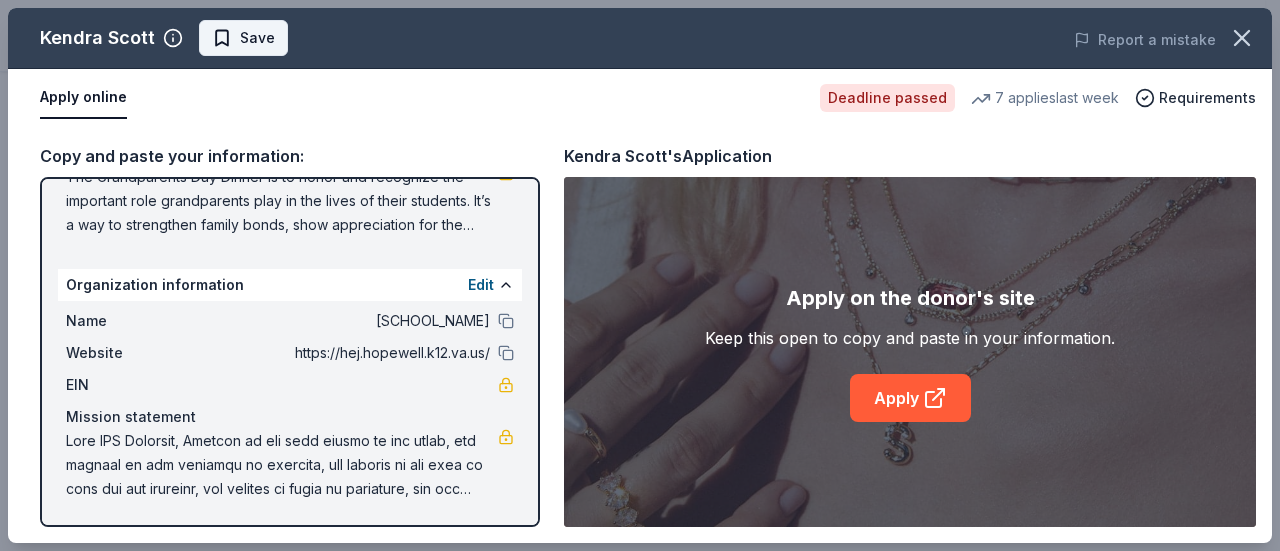 click on "Save" at bounding box center (257, 38) 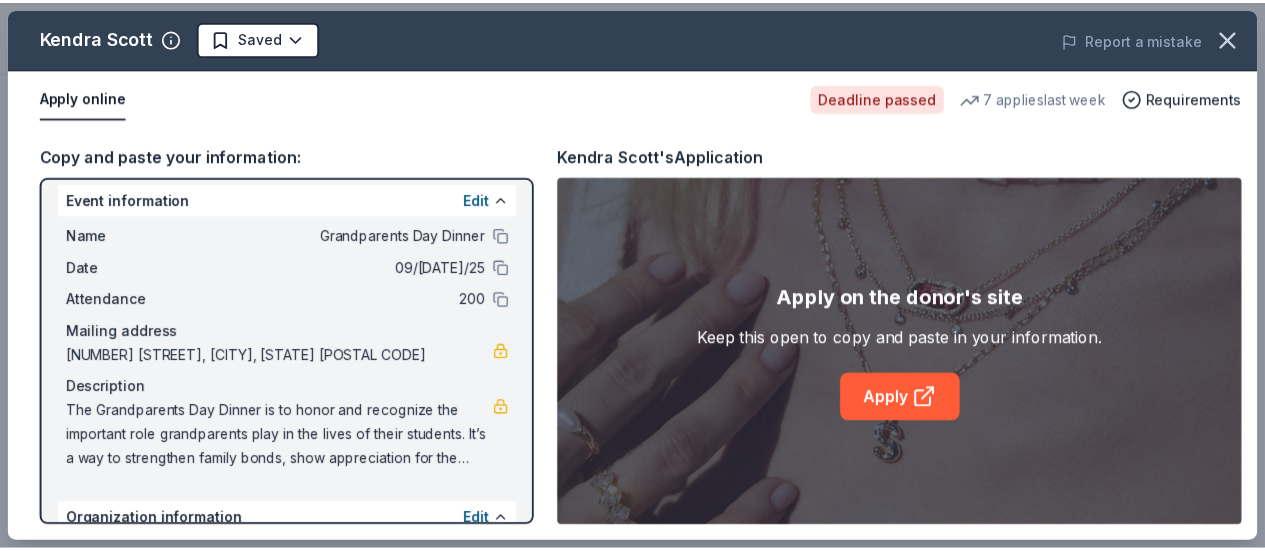 scroll, scrollTop: 0, scrollLeft: 0, axis: both 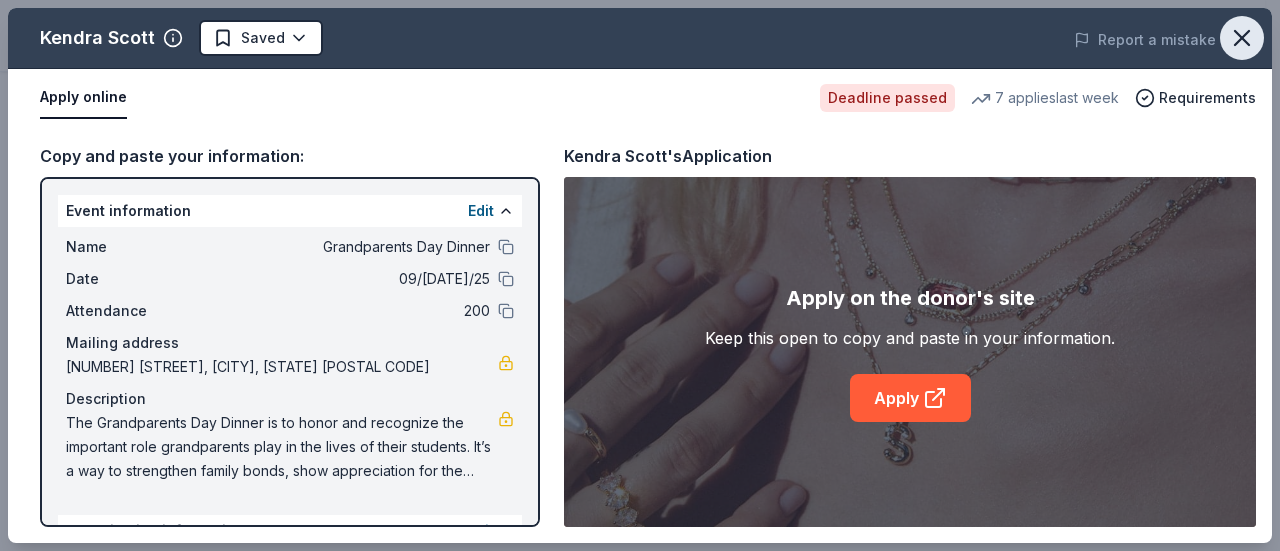 click 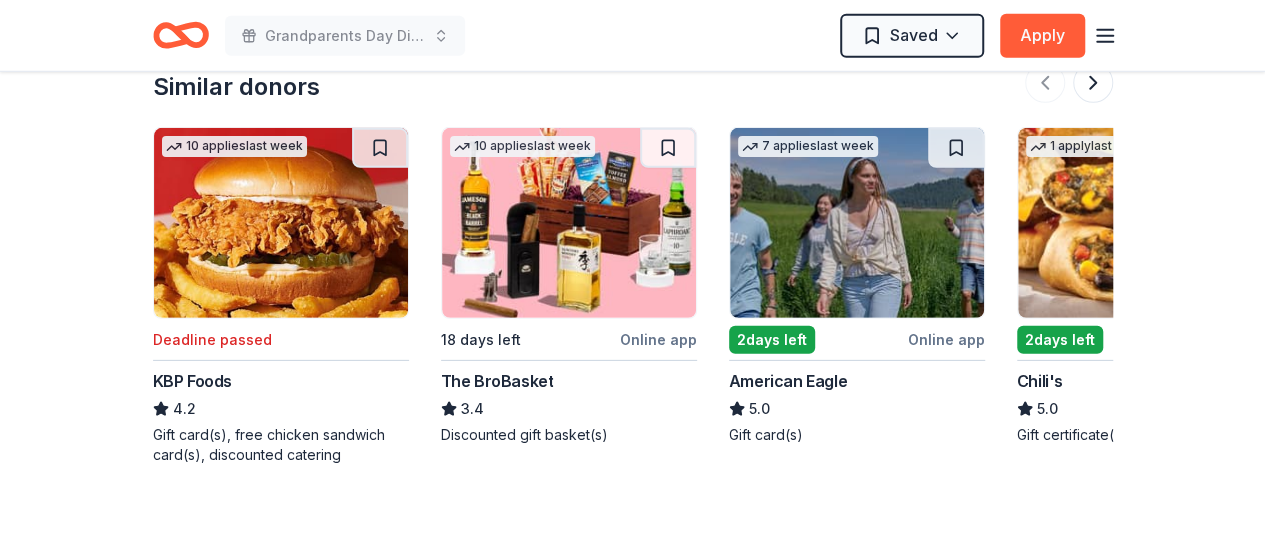 scroll, scrollTop: 2927, scrollLeft: 0, axis: vertical 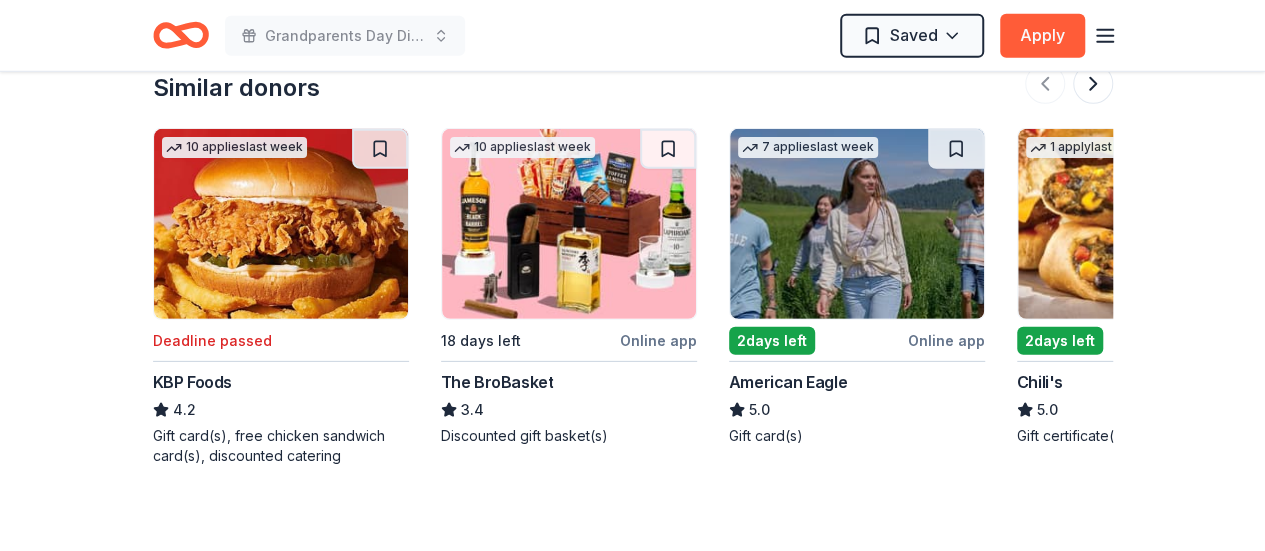 click at bounding box center [857, 224] 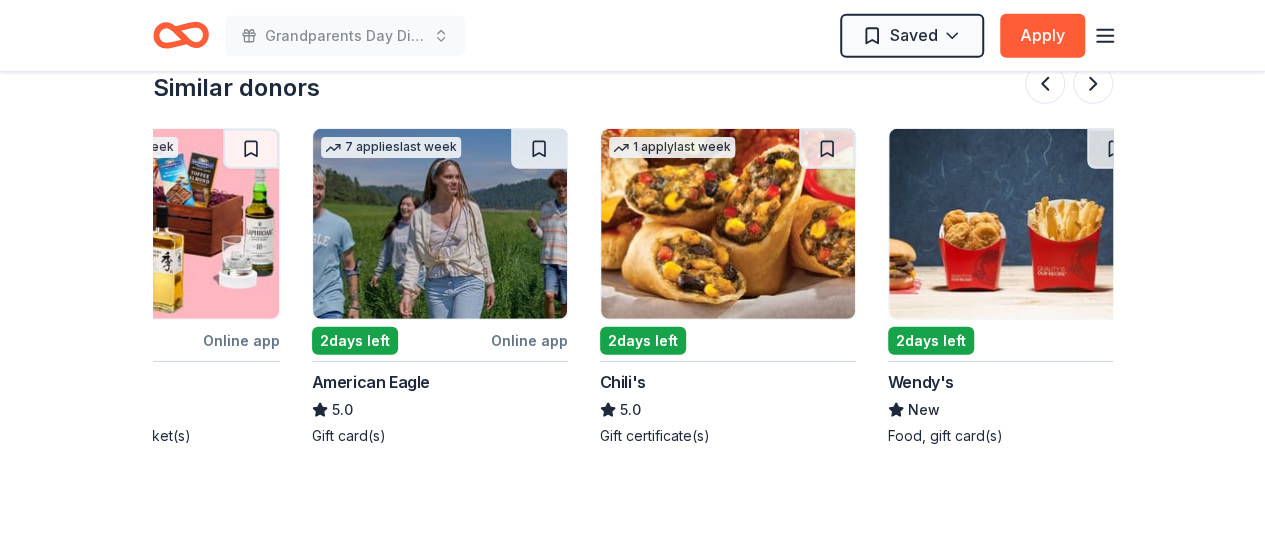 scroll, scrollTop: 0, scrollLeft: 420, axis: horizontal 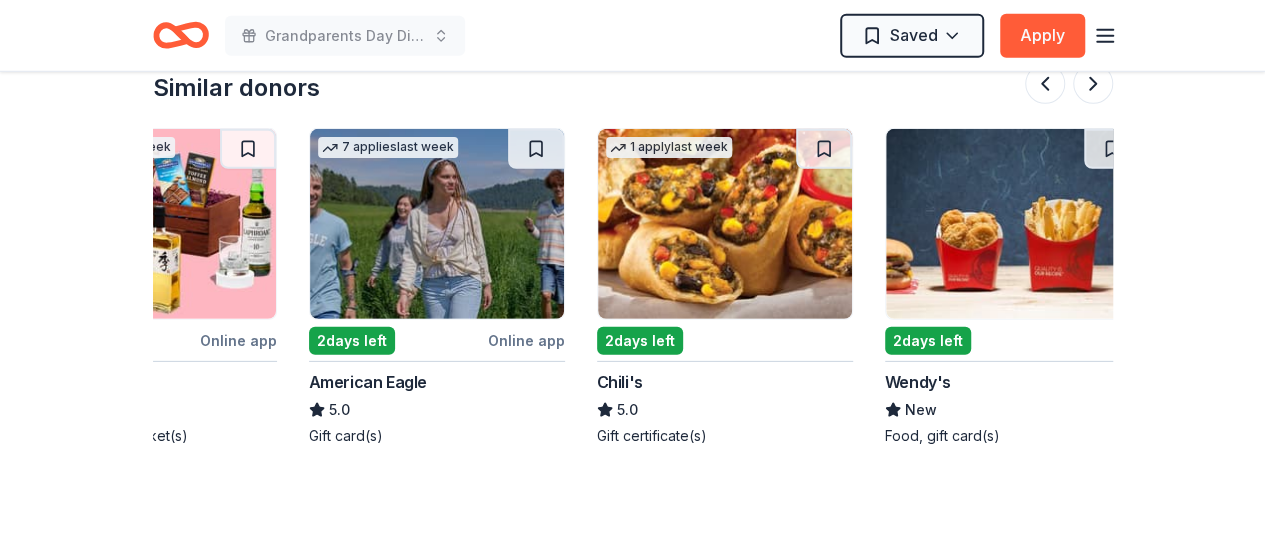 click on "2  days left" at bounding box center (640, 341) 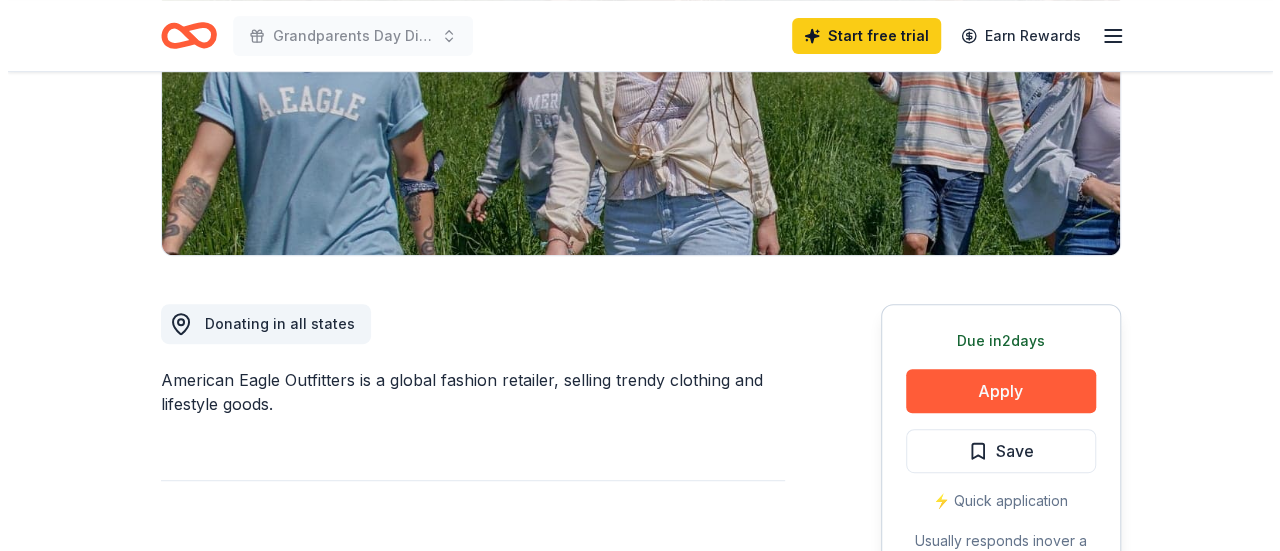 scroll, scrollTop: 353, scrollLeft: 0, axis: vertical 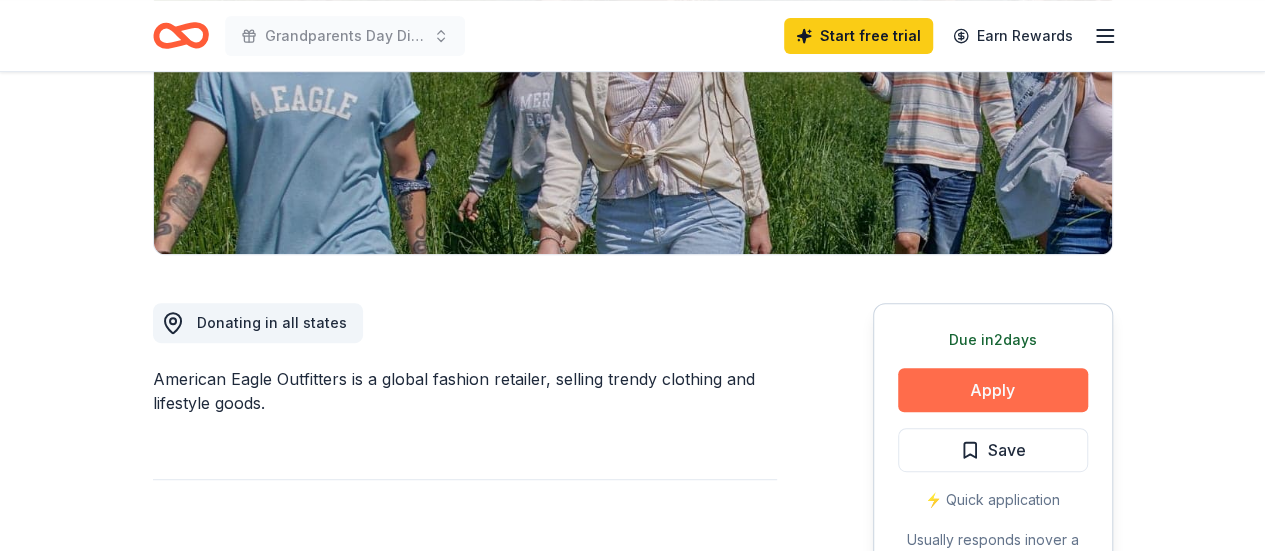 click on "Apply" at bounding box center [993, 390] 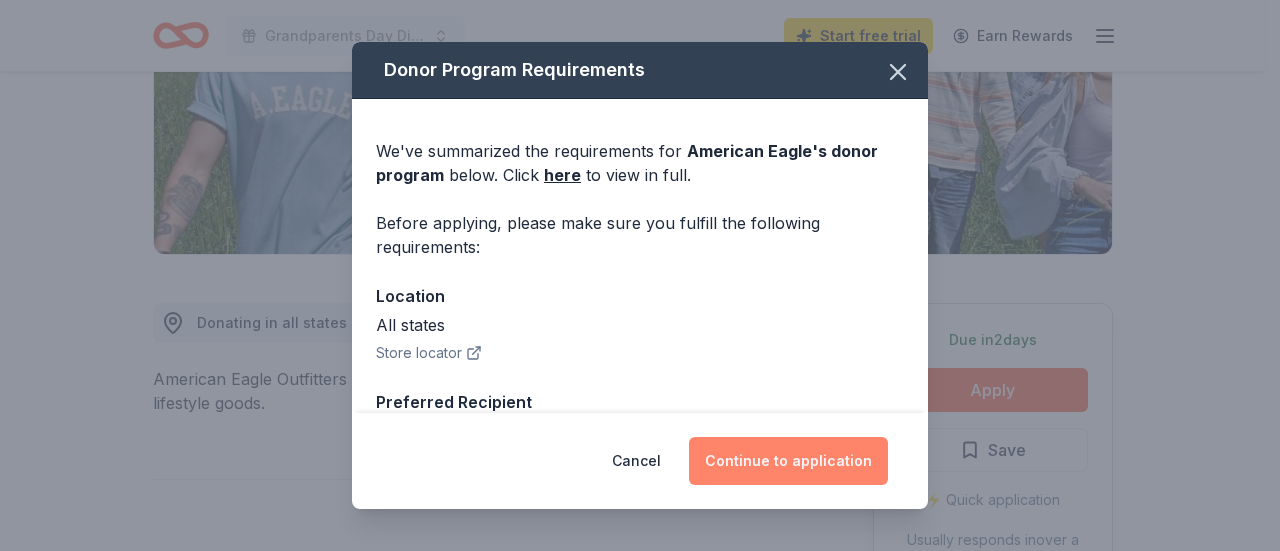 click on "Continue to application" at bounding box center [788, 461] 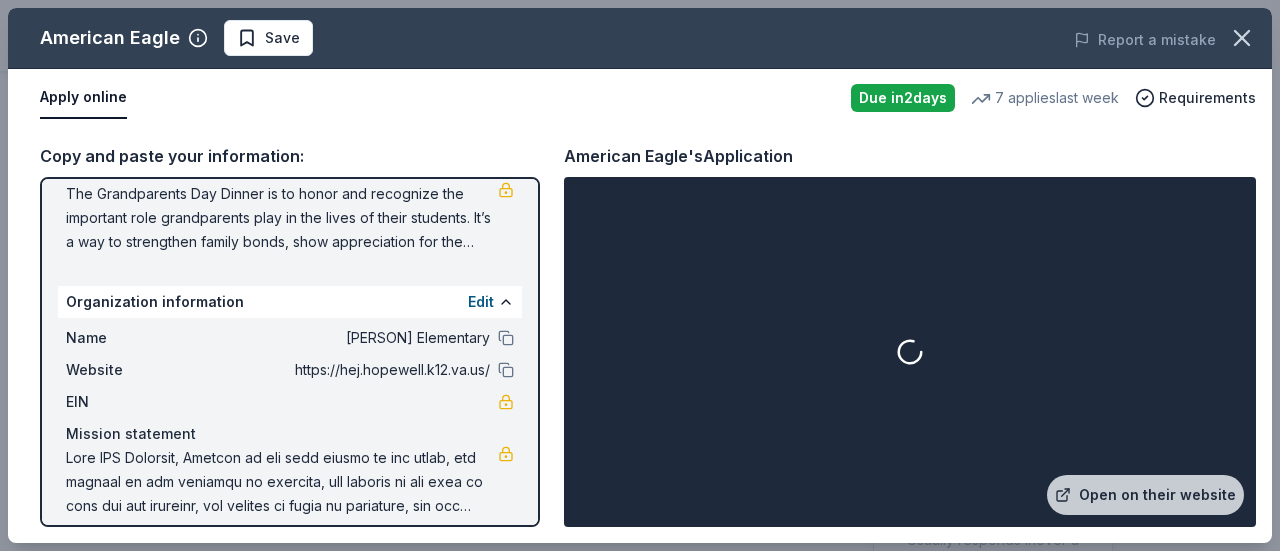 scroll, scrollTop: 246, scrollLeft: 0, axis: vertical 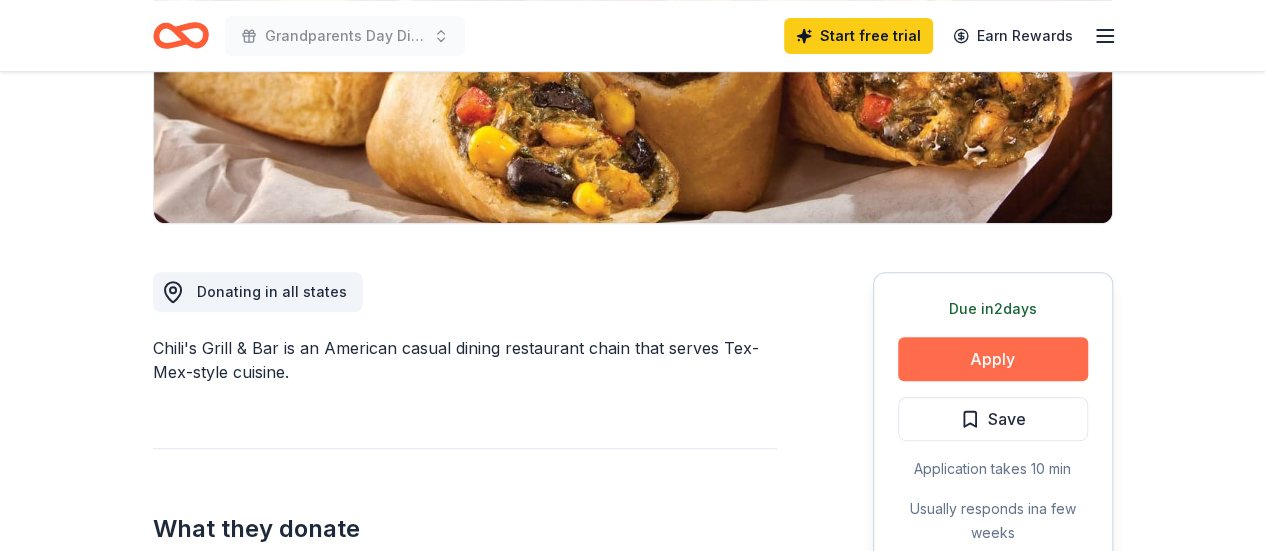 click on "Apply" at bounding box center [993, 359] 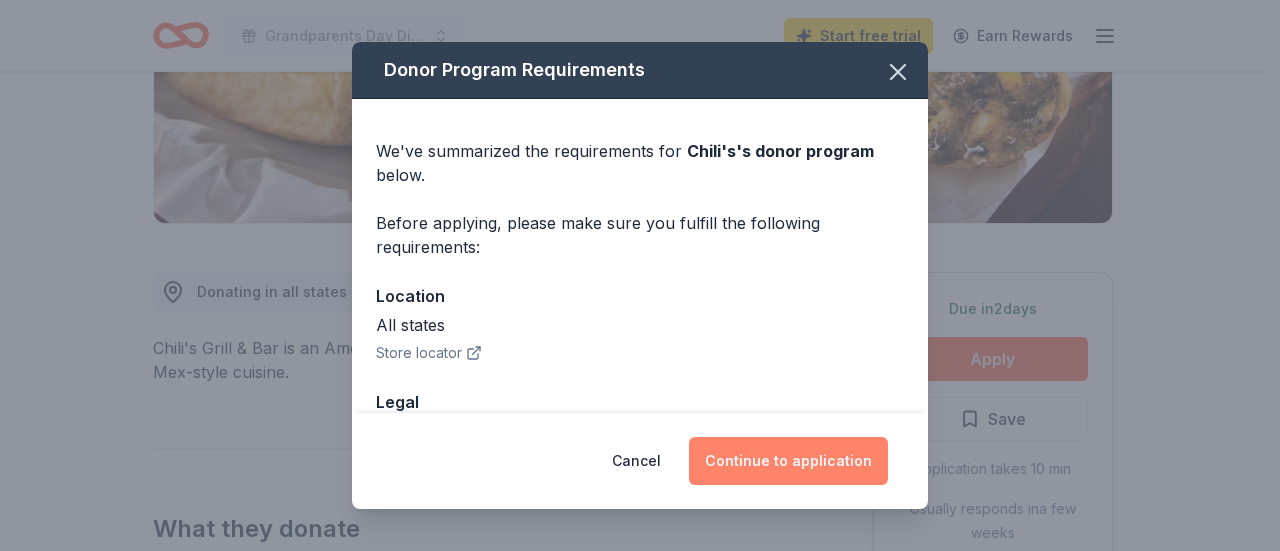 click on "Continue to application" at bounding box center (788, 461) 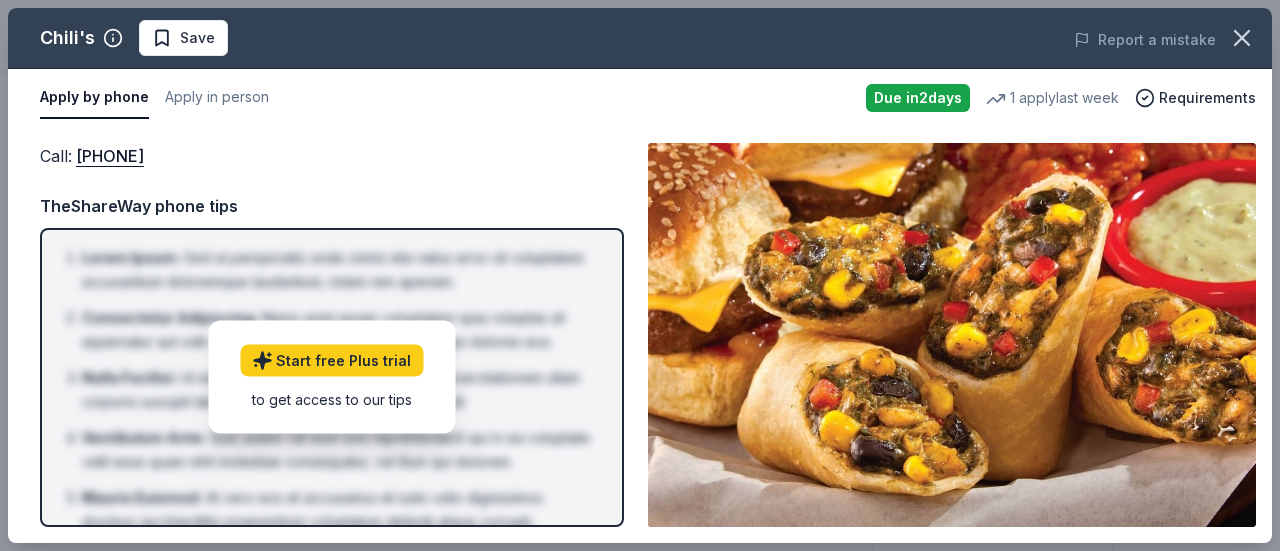 click on "Call : (559) 432-3711" at bounding box center (332, 156) 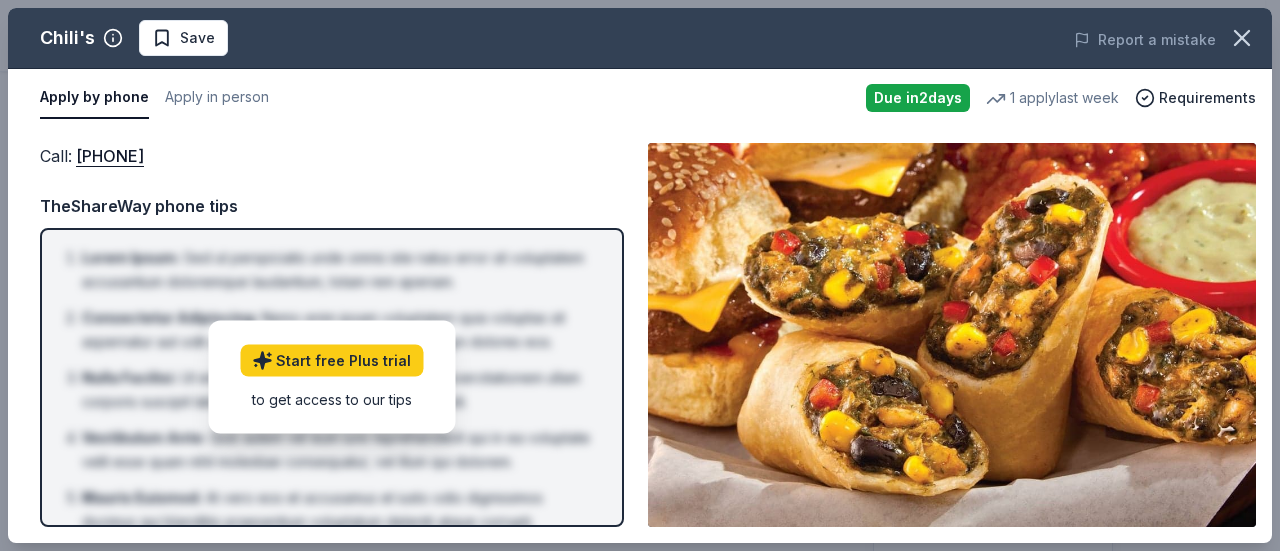 click on "Call : (559) 432-3711" at bounding box center (332, 156) 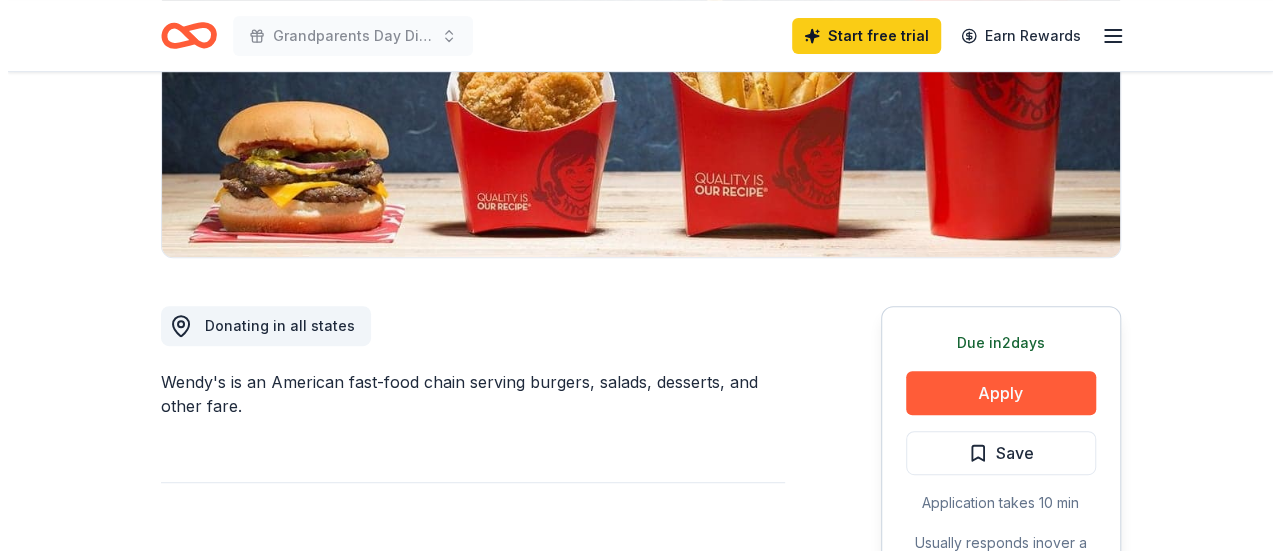 scroll, scrollTop: 353, scrollLeft: 0, axis: vertical 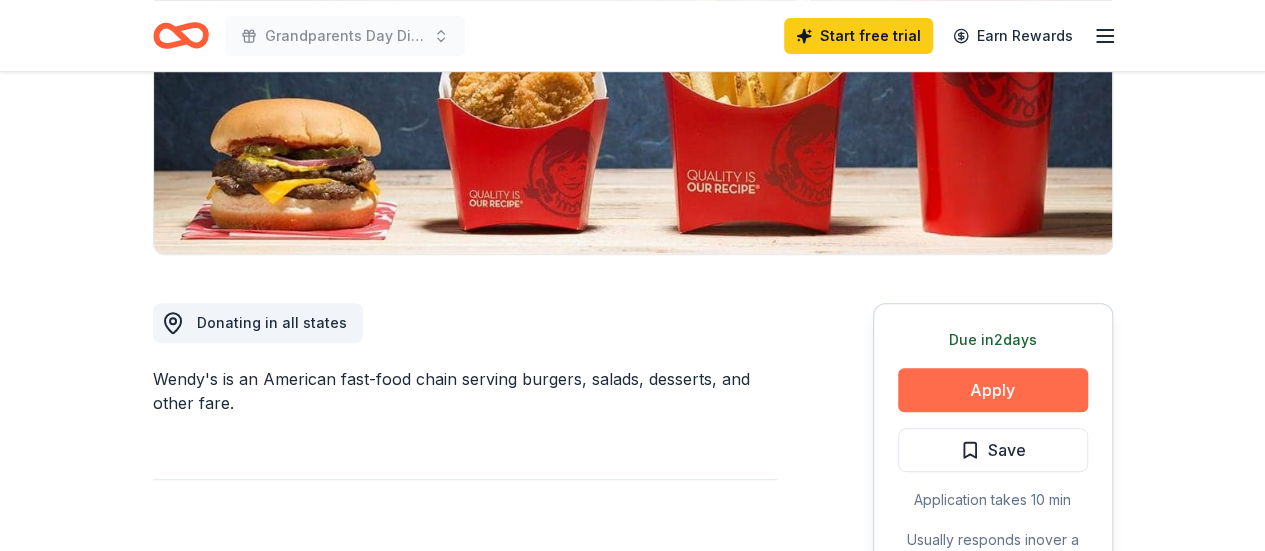 click on "Apply" at bounding box center [993, 390] 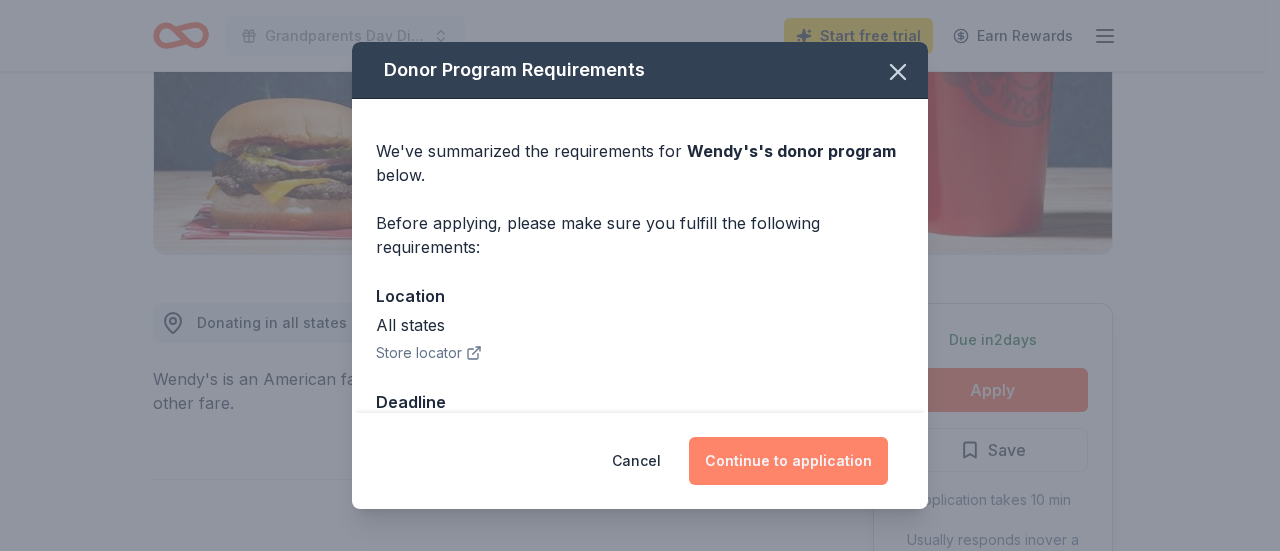 click on "Continue to application" at bounding box center (788, 461) 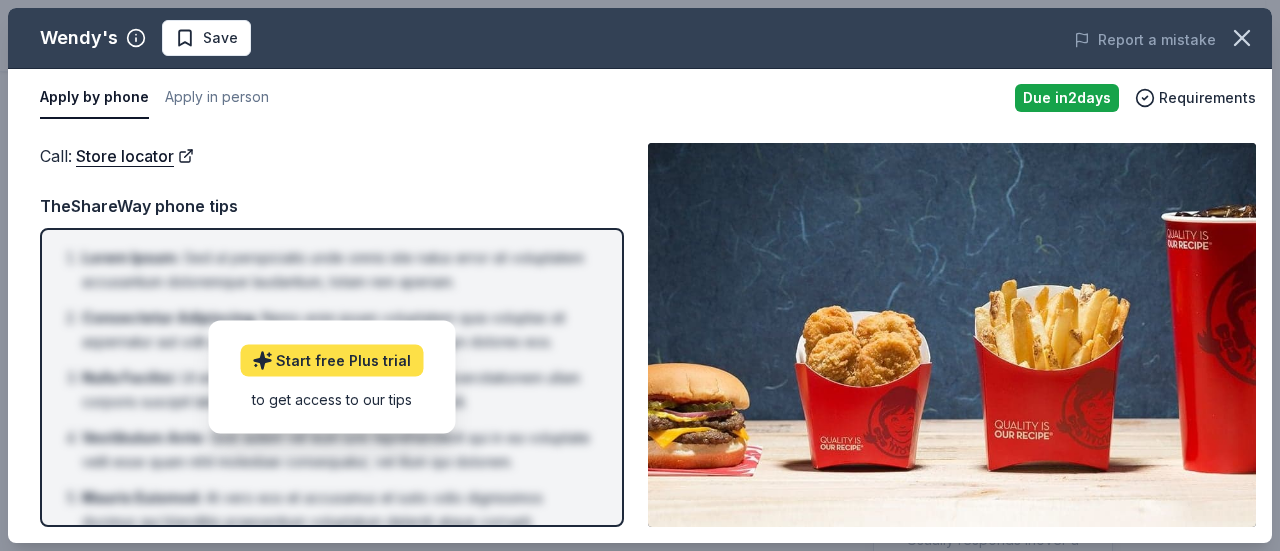 click on "Start free Plus trial" at bounding box center [331, 361] 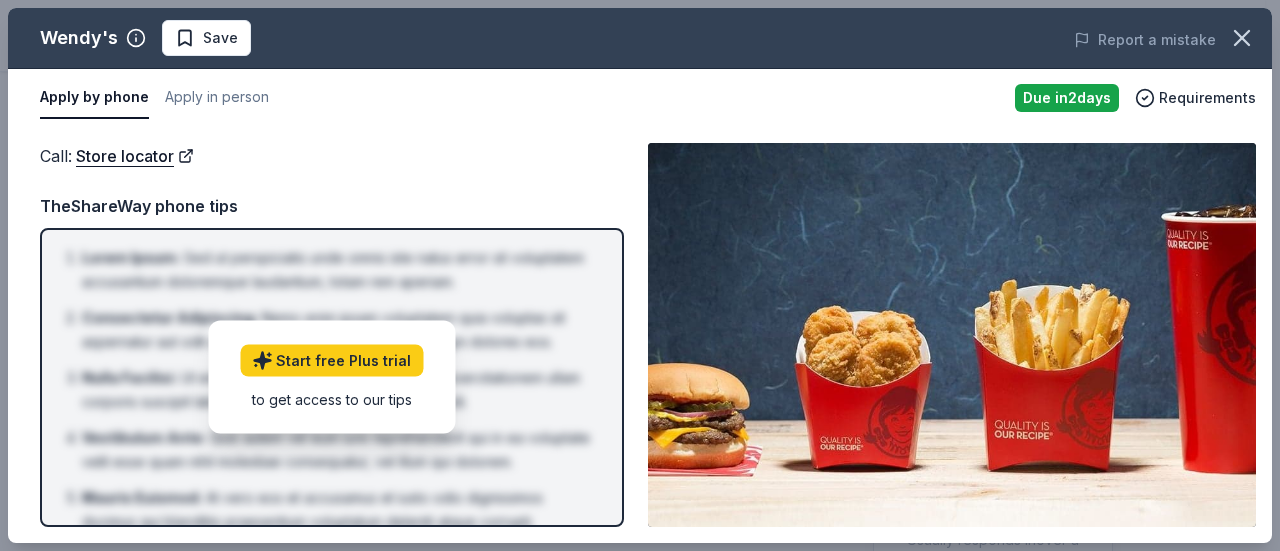 click on "Apply by phone" at bounding box center (94, 98) 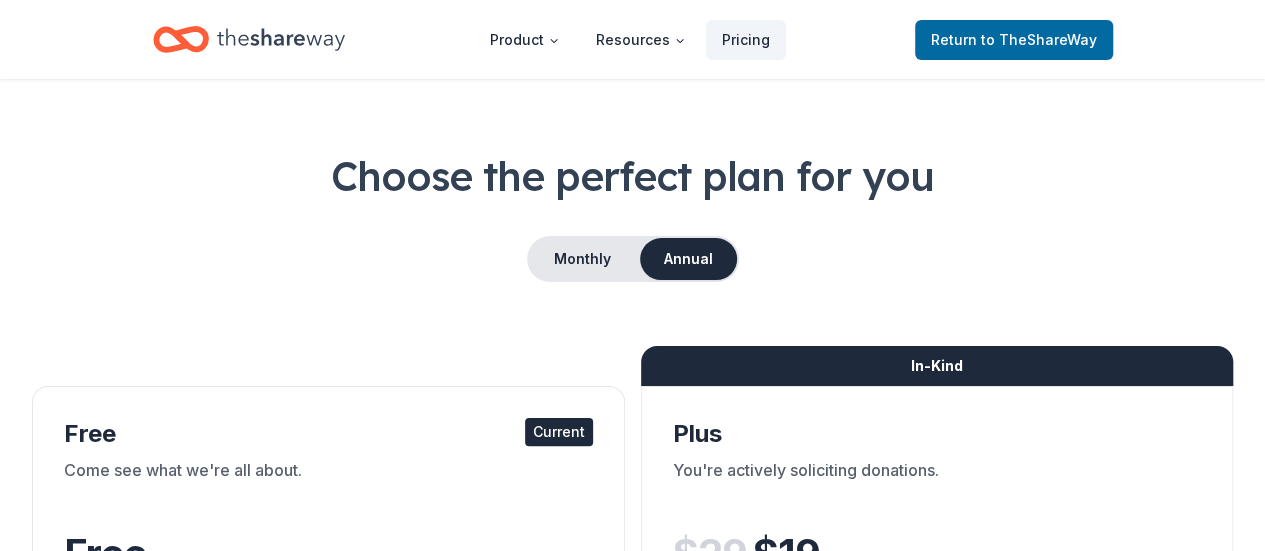scroll, scrollTop: 0, scrollLeft: 0, axis: both 